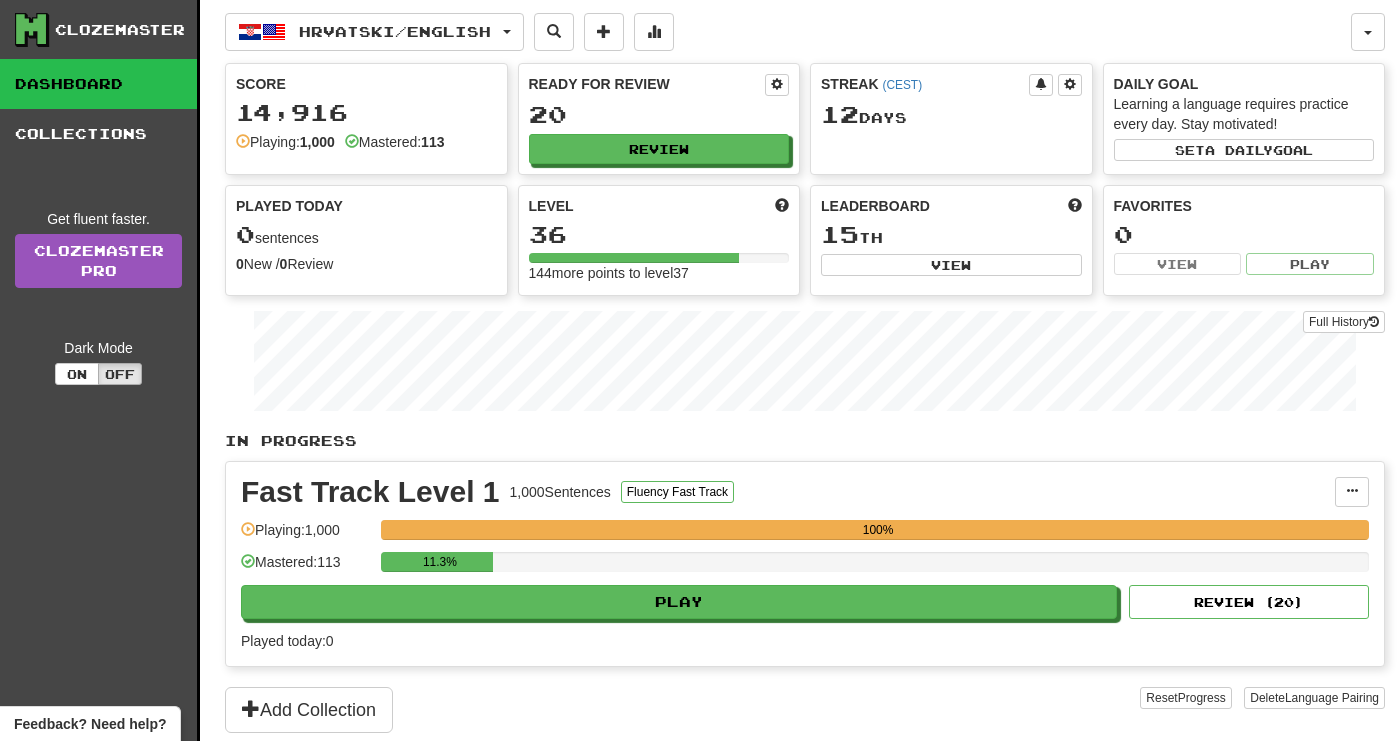 scroll, scrollTop: 0, scrollLeft: 0, axis: both 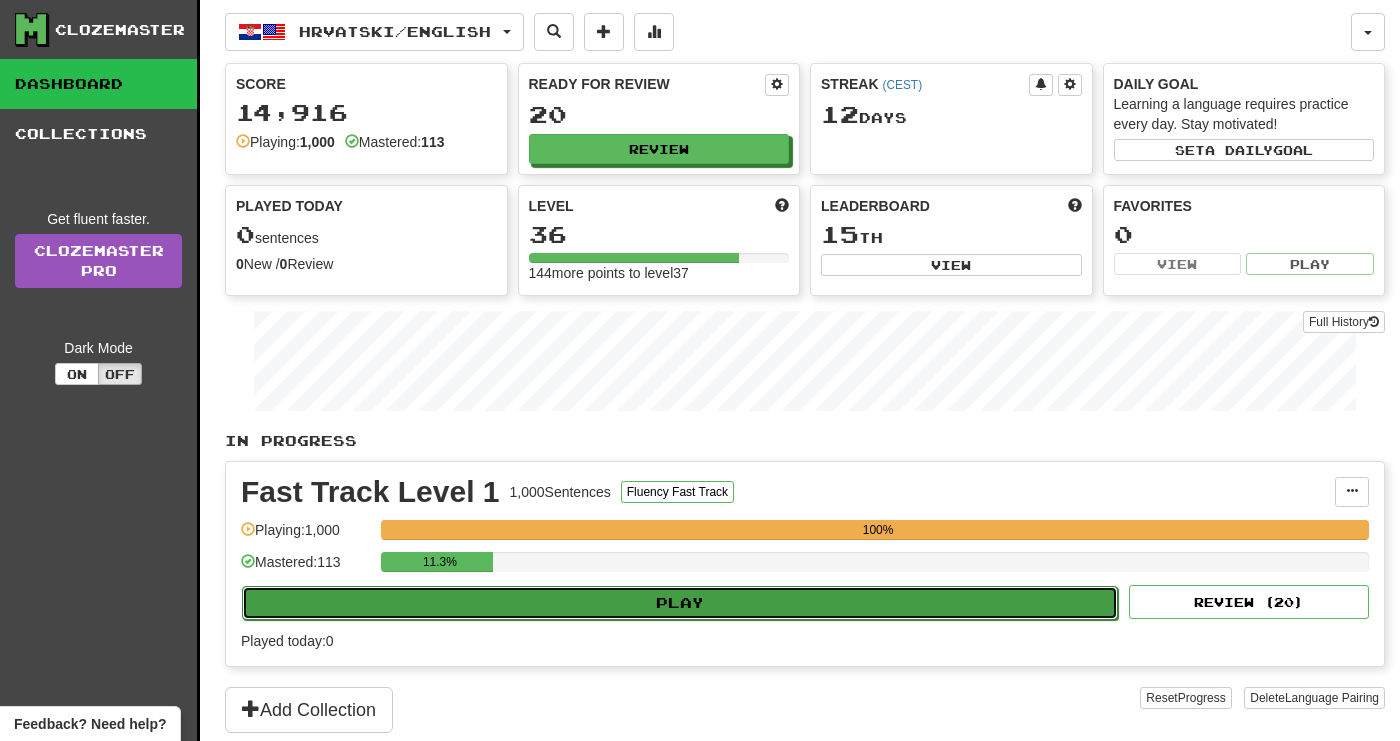 click on "Play" at bounding box center [680, 603] 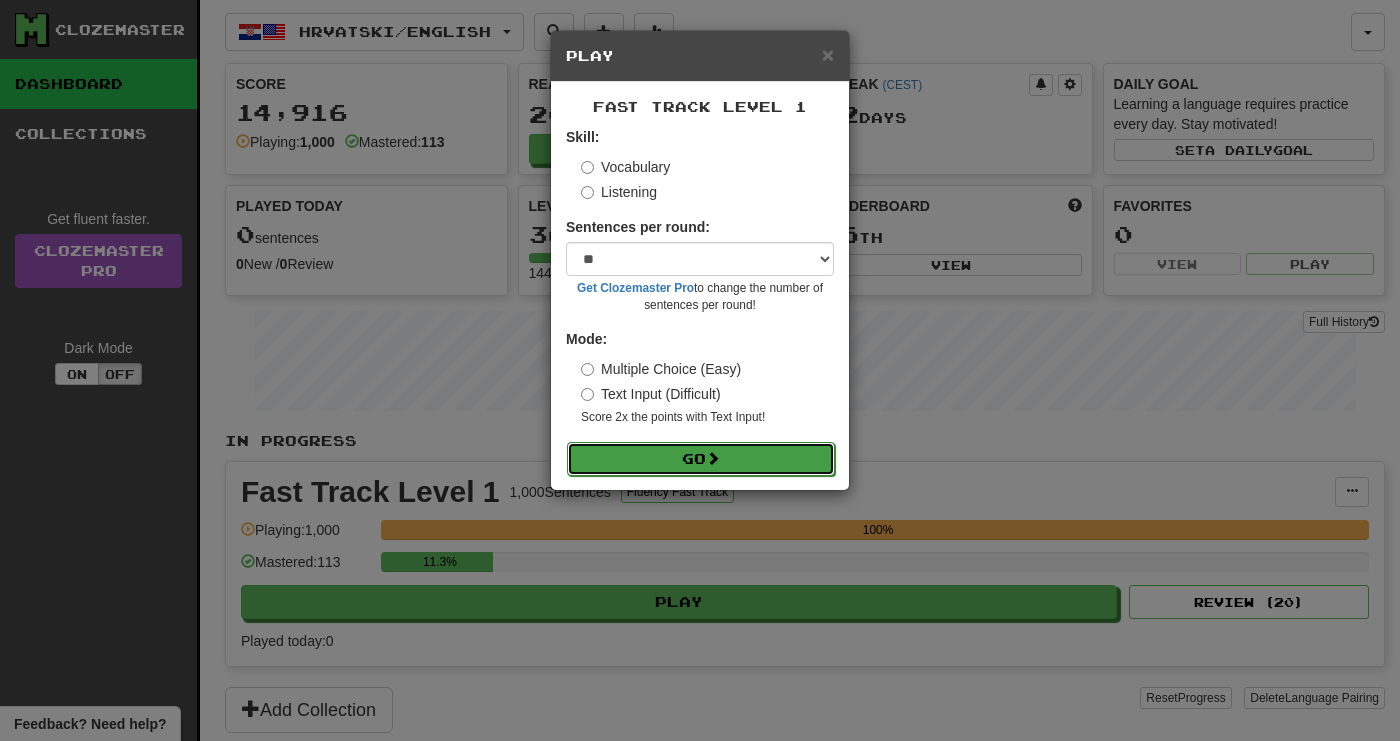 click on "Go" at bounding box center [701, 459] 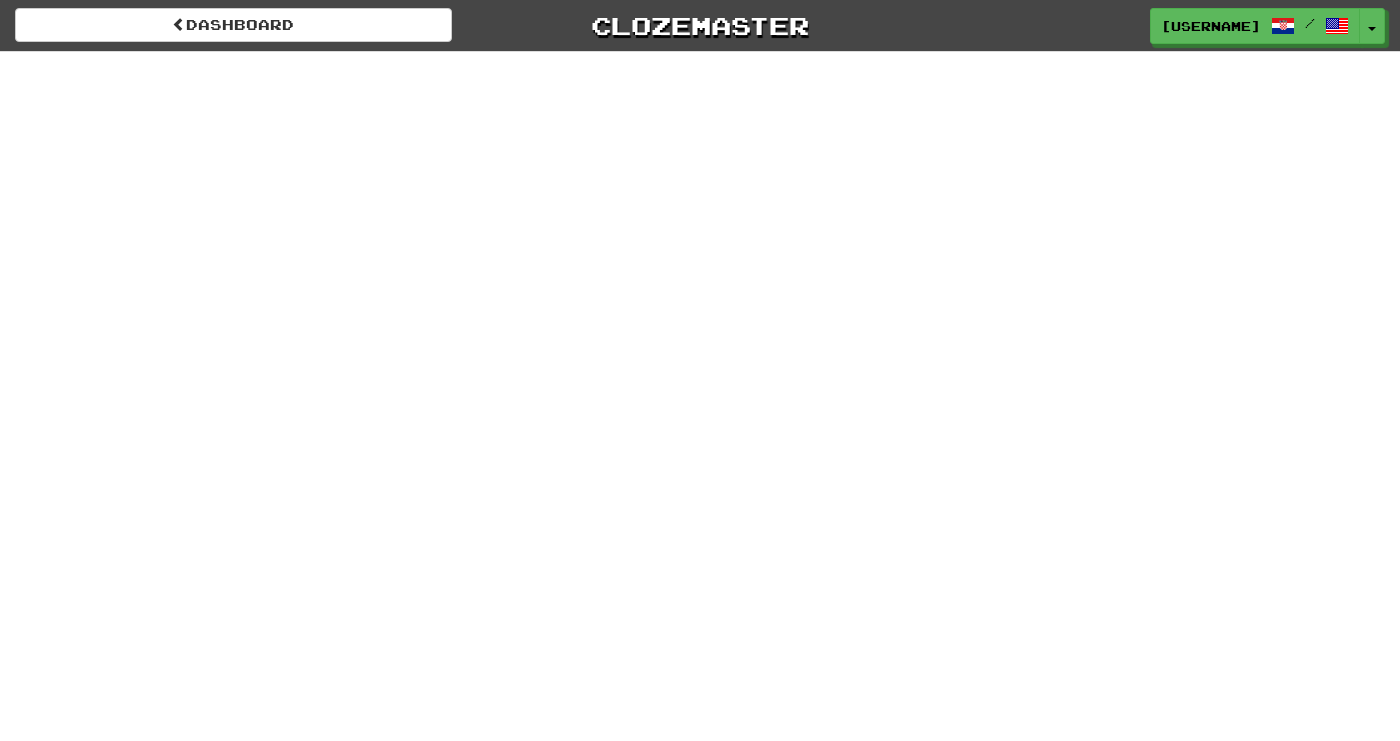 scroll, scrollTop: 0, scrollLeft: 0, axis: both 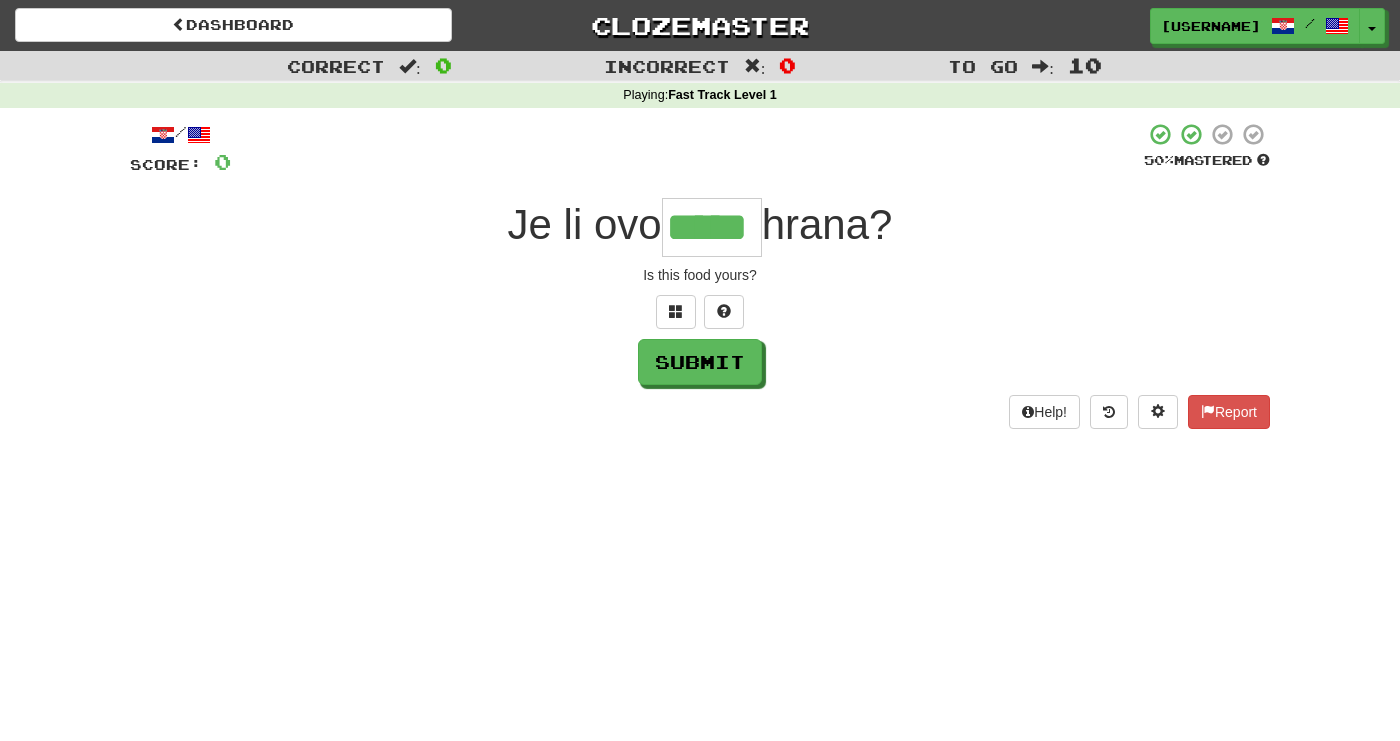 type on "*****" 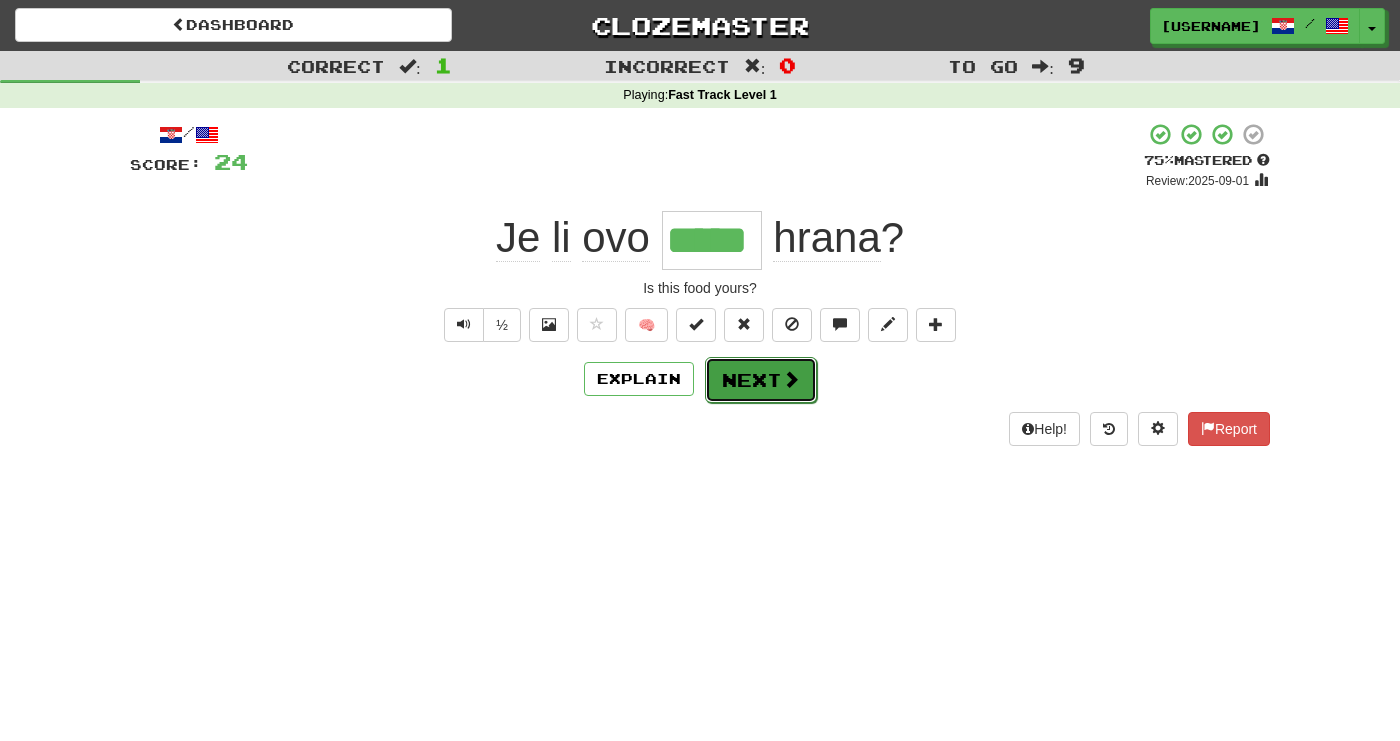 click on "Next" at bounding box center (761, 380) 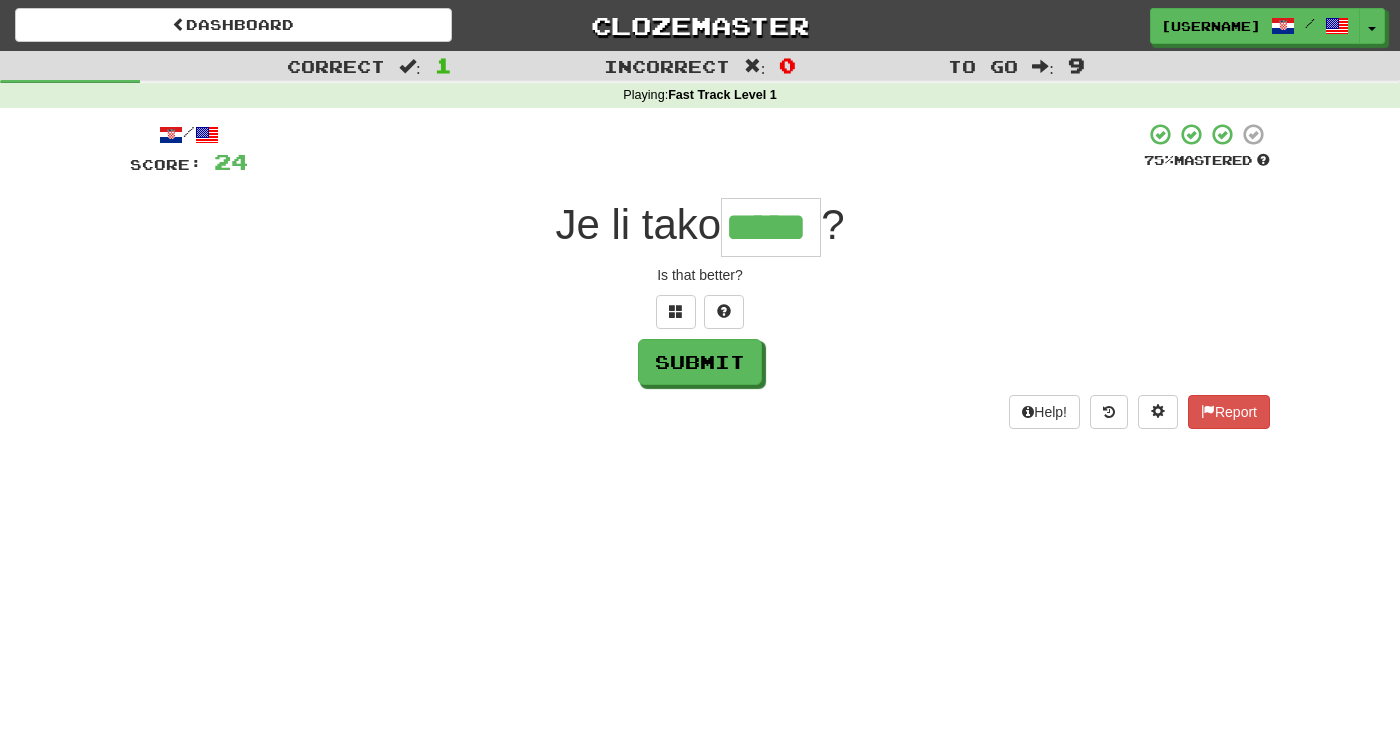 type on "*****" 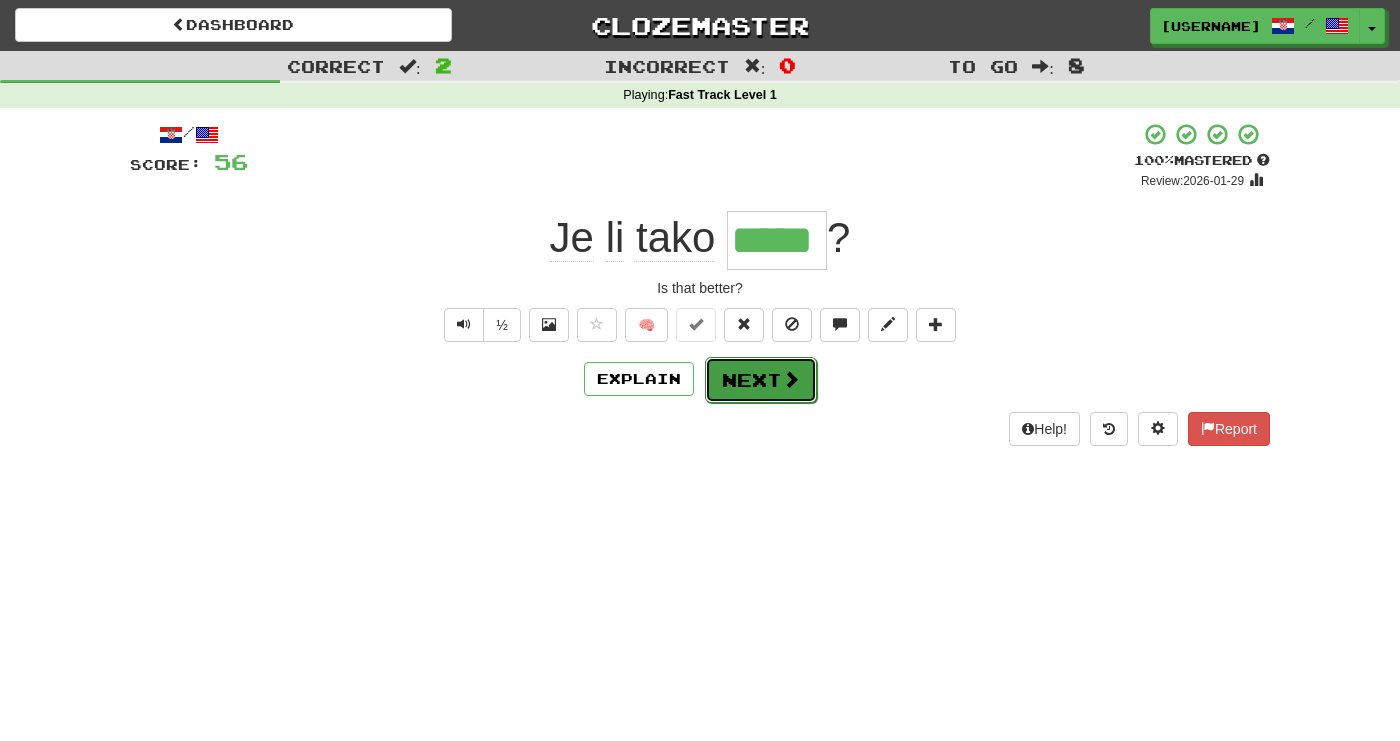 click on "Next" at bounding box center [761, 380] 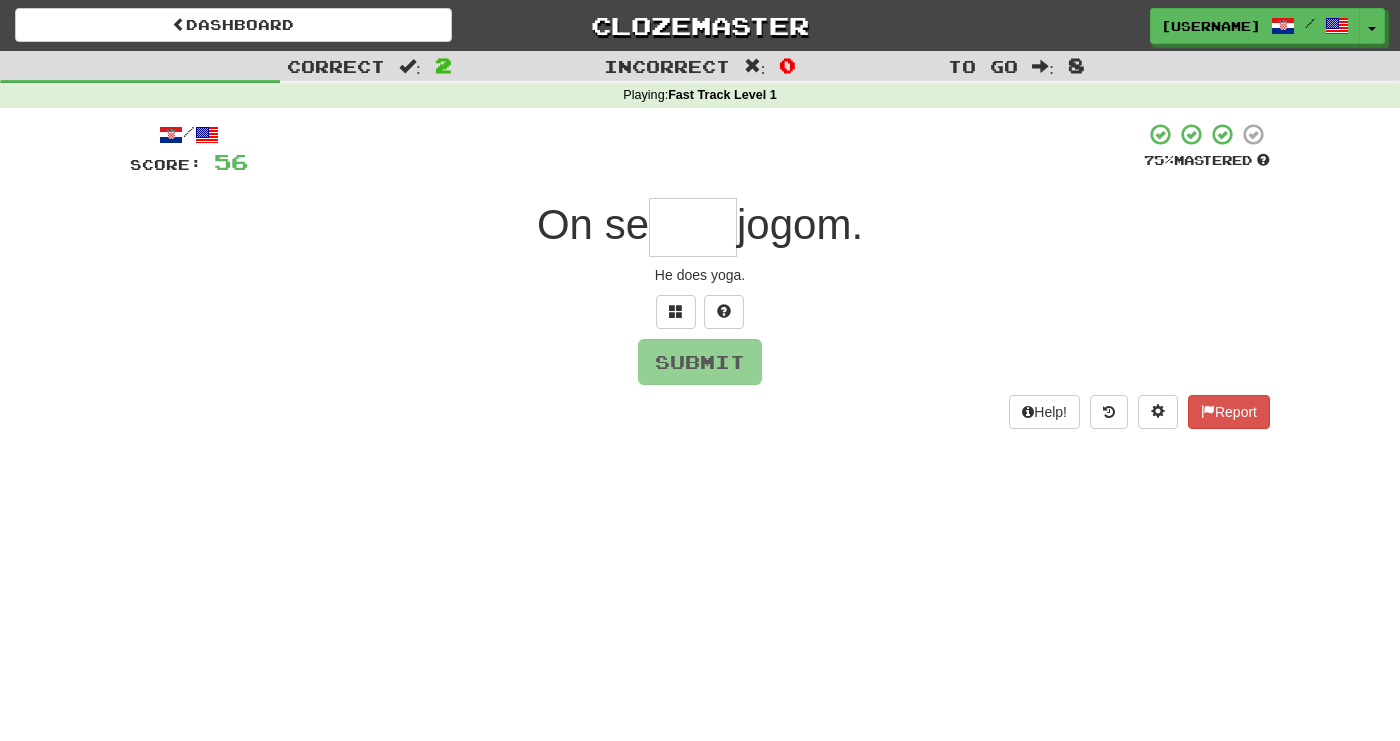 type on "*" 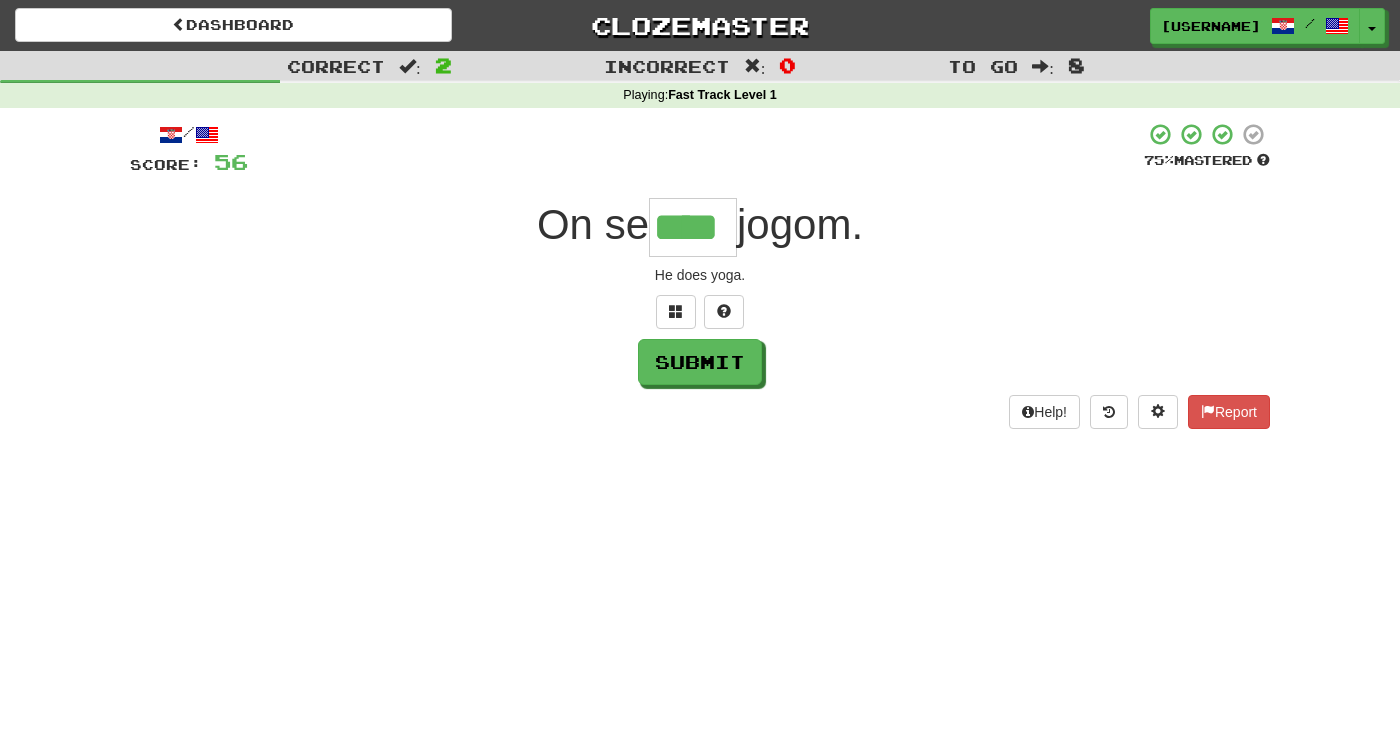type on "****" 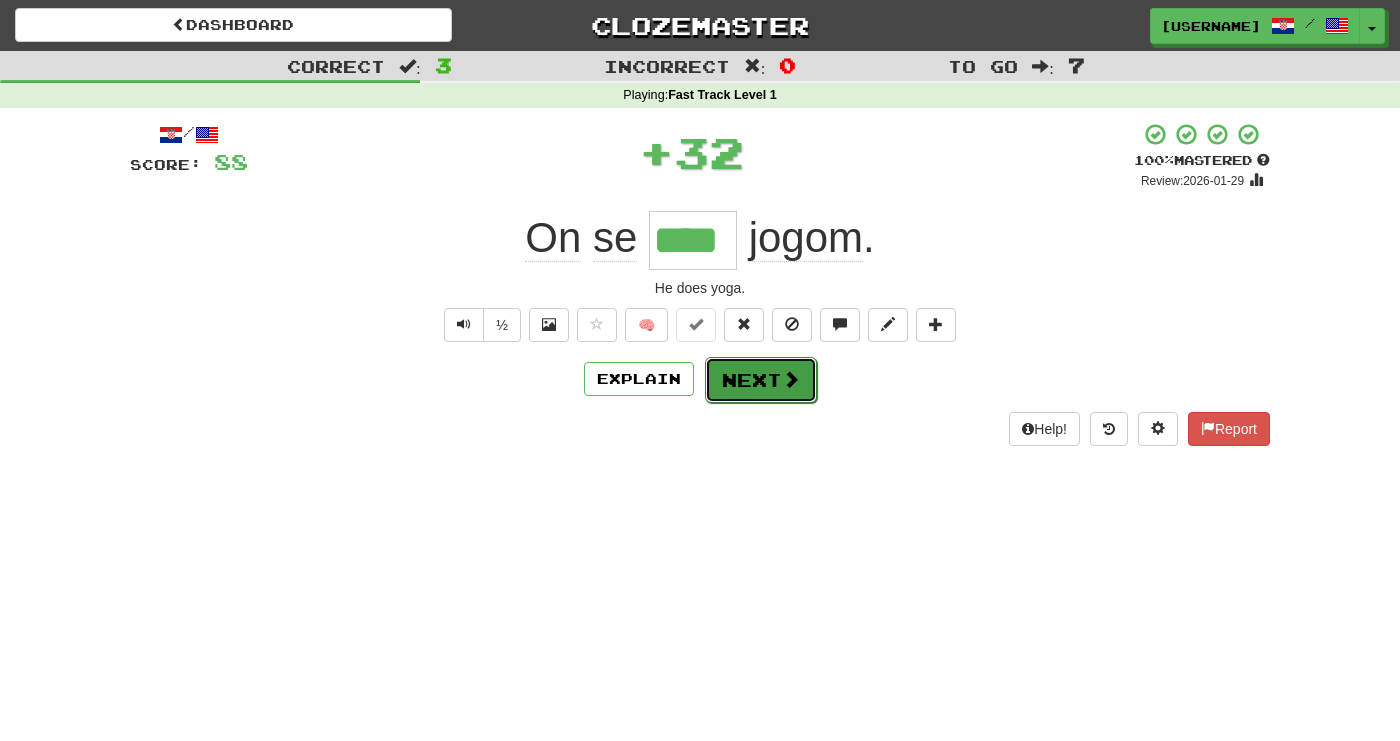 click on "Next" at bounding box center [761, 380] 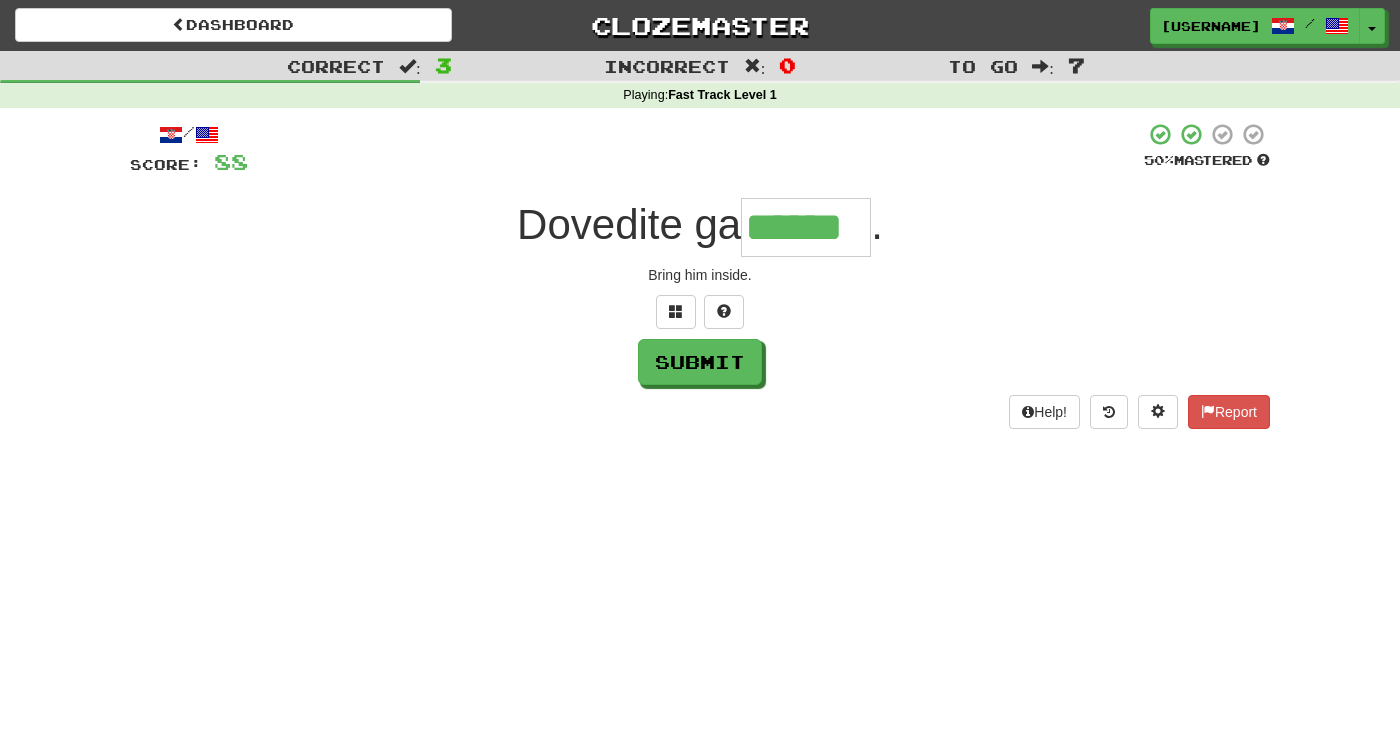 type on "******" 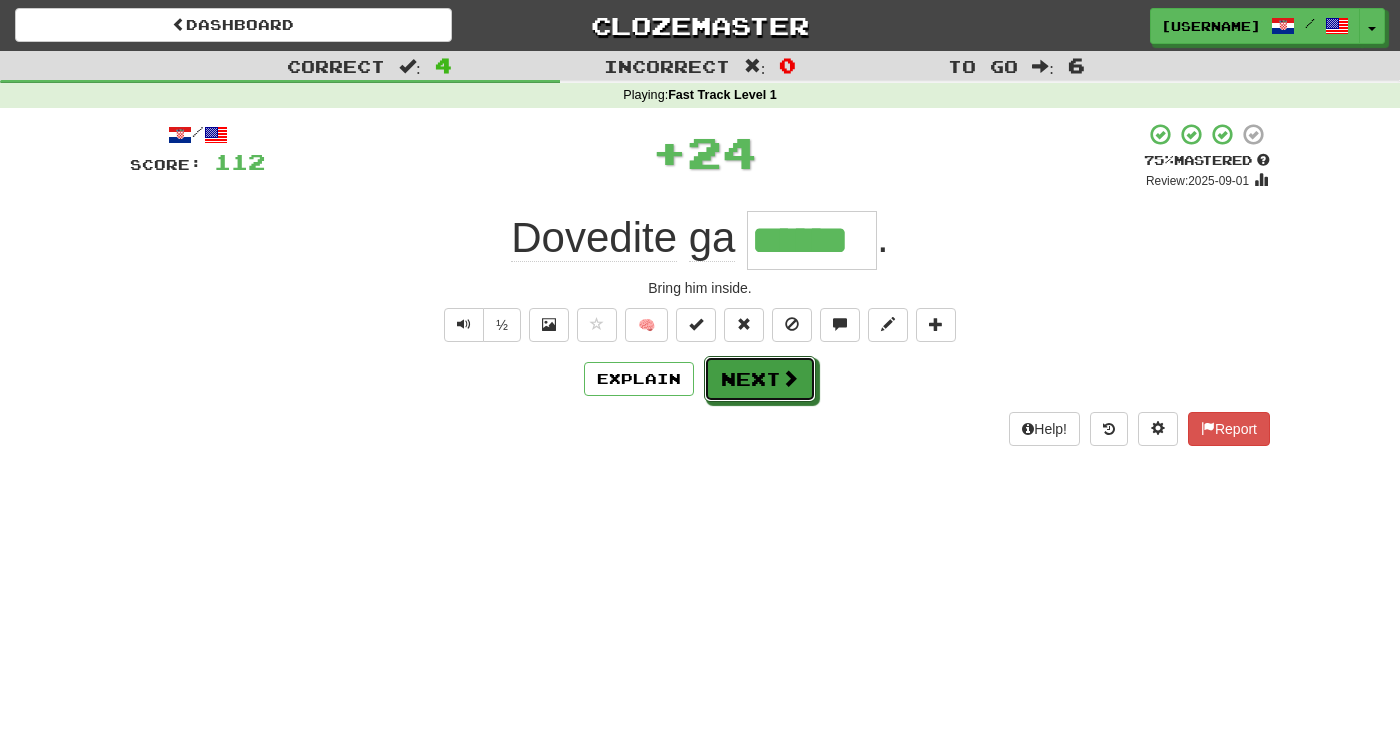 click on "Next" at bounding box center [760, 379] 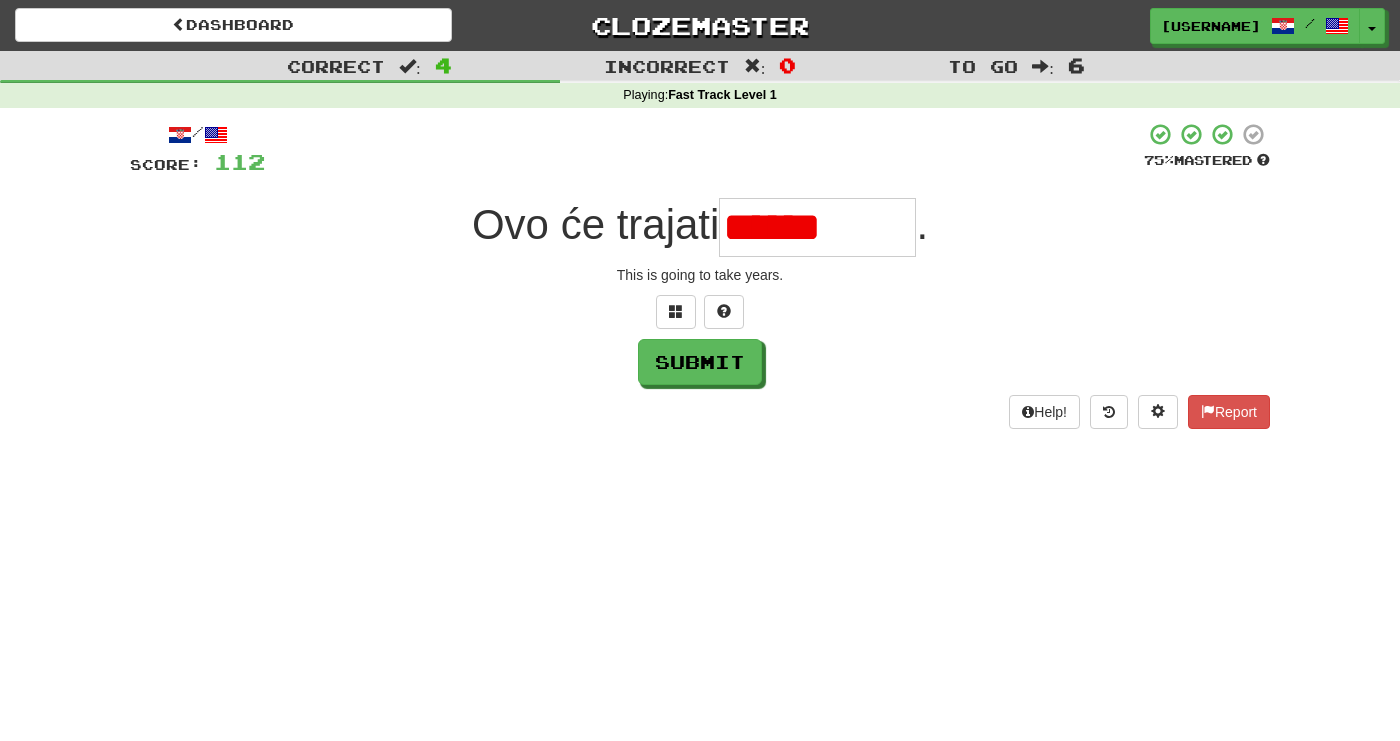 type on "********" 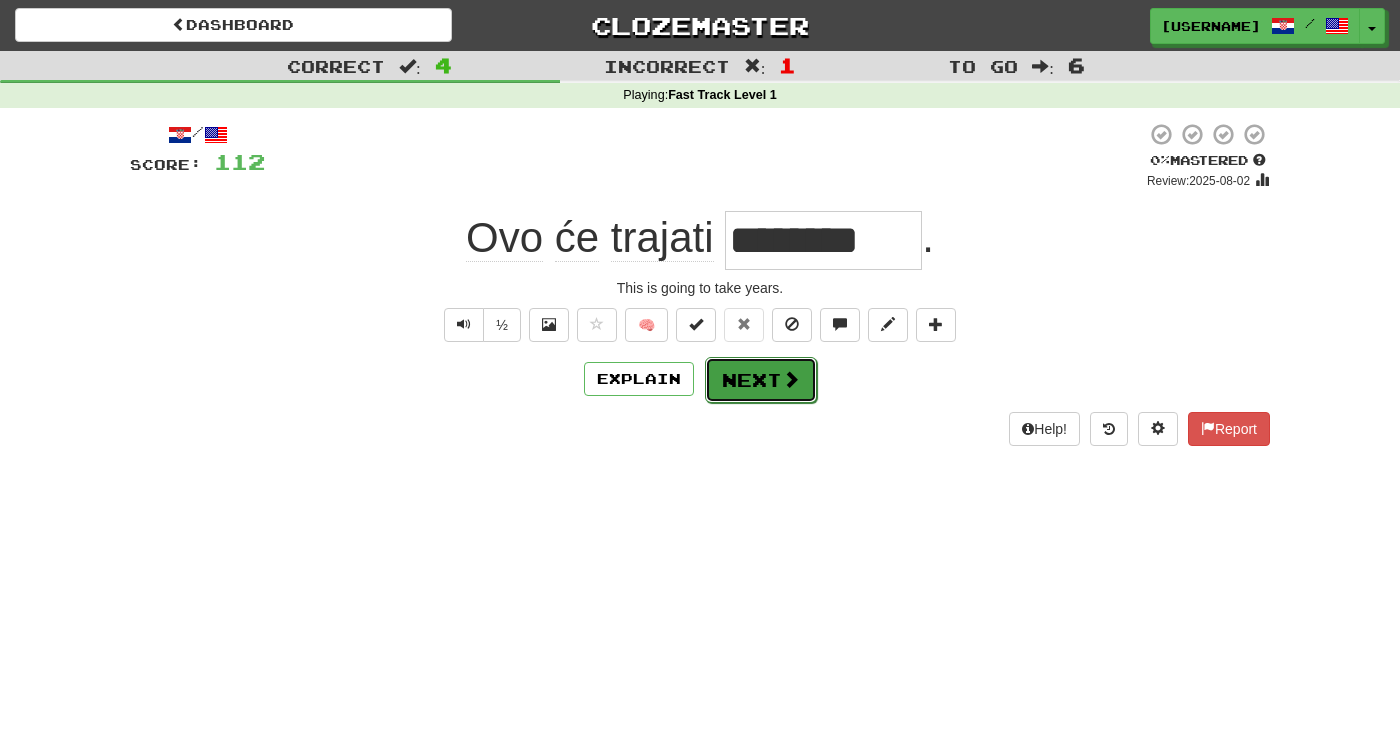 click on "Next" at bounding box center (761, 380) 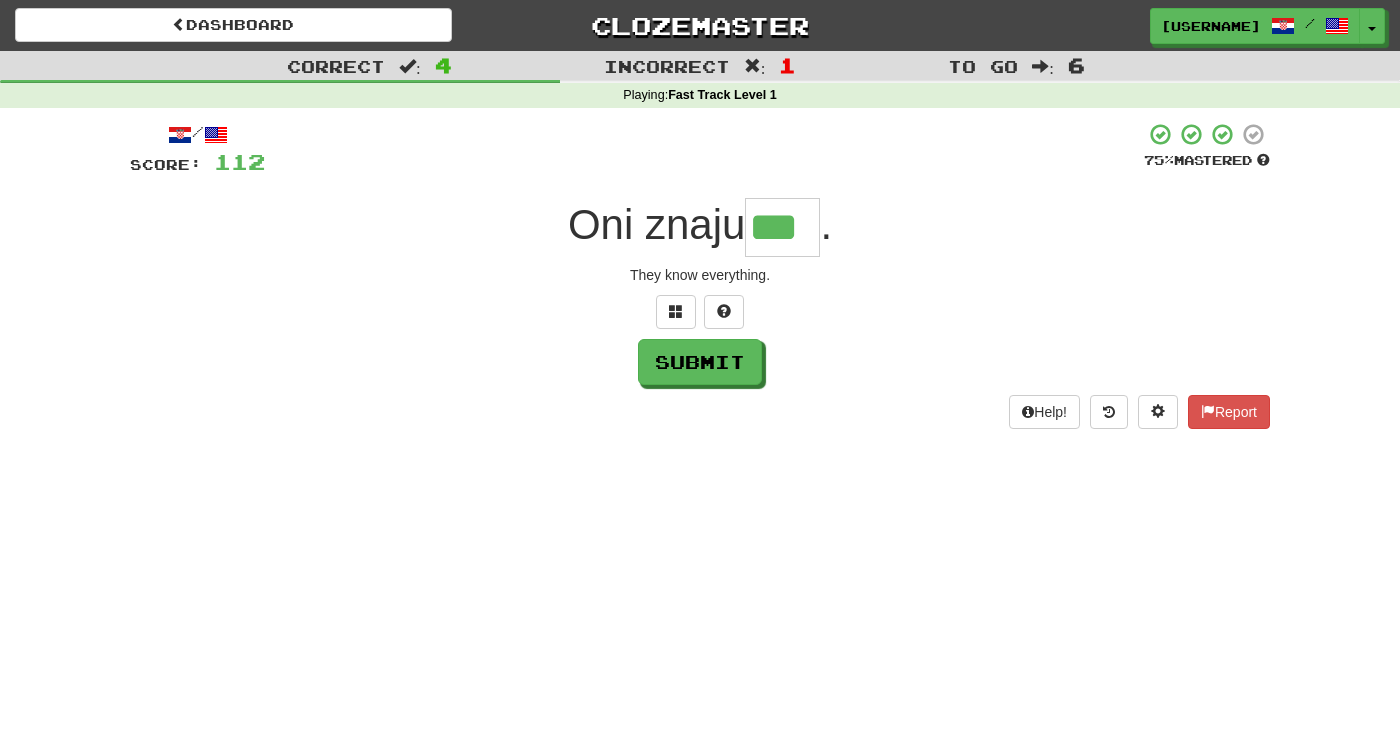 type on "***" 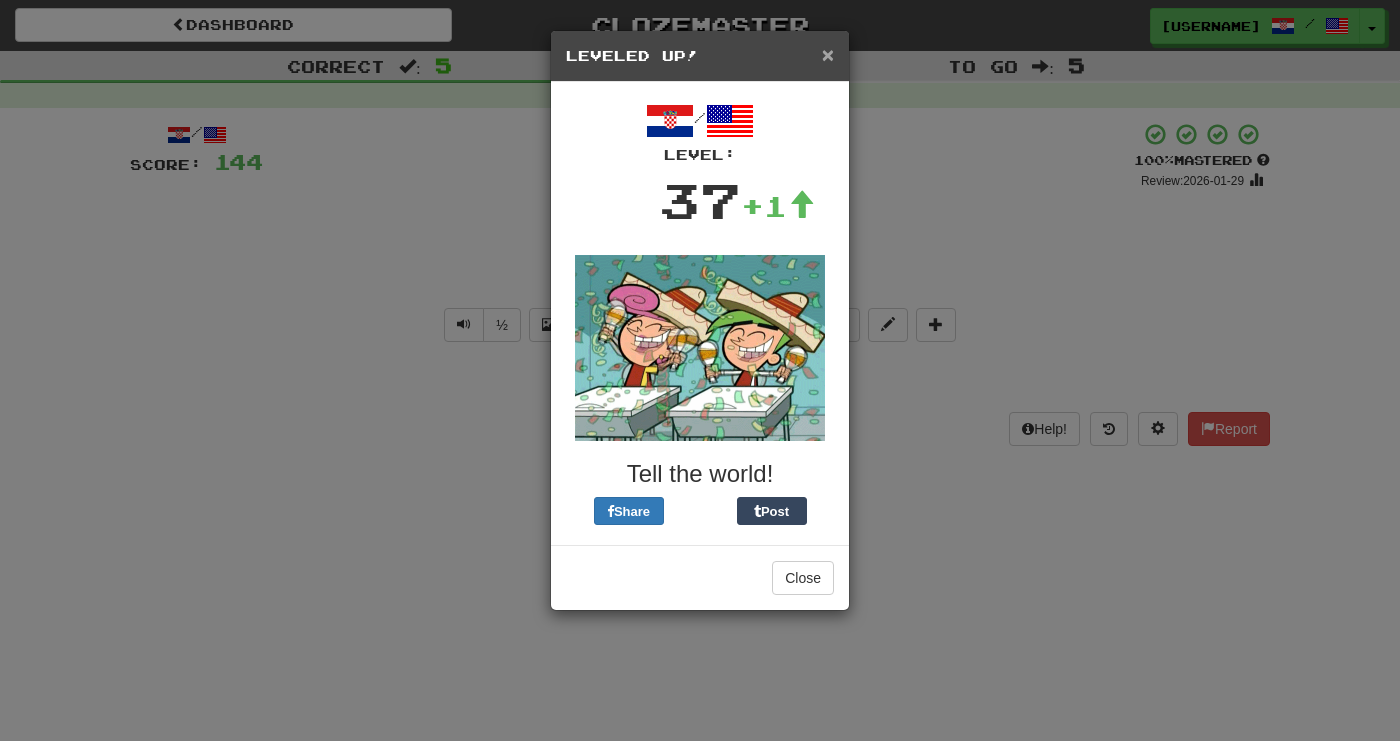 click on "×" at bounding box center [828, 54] 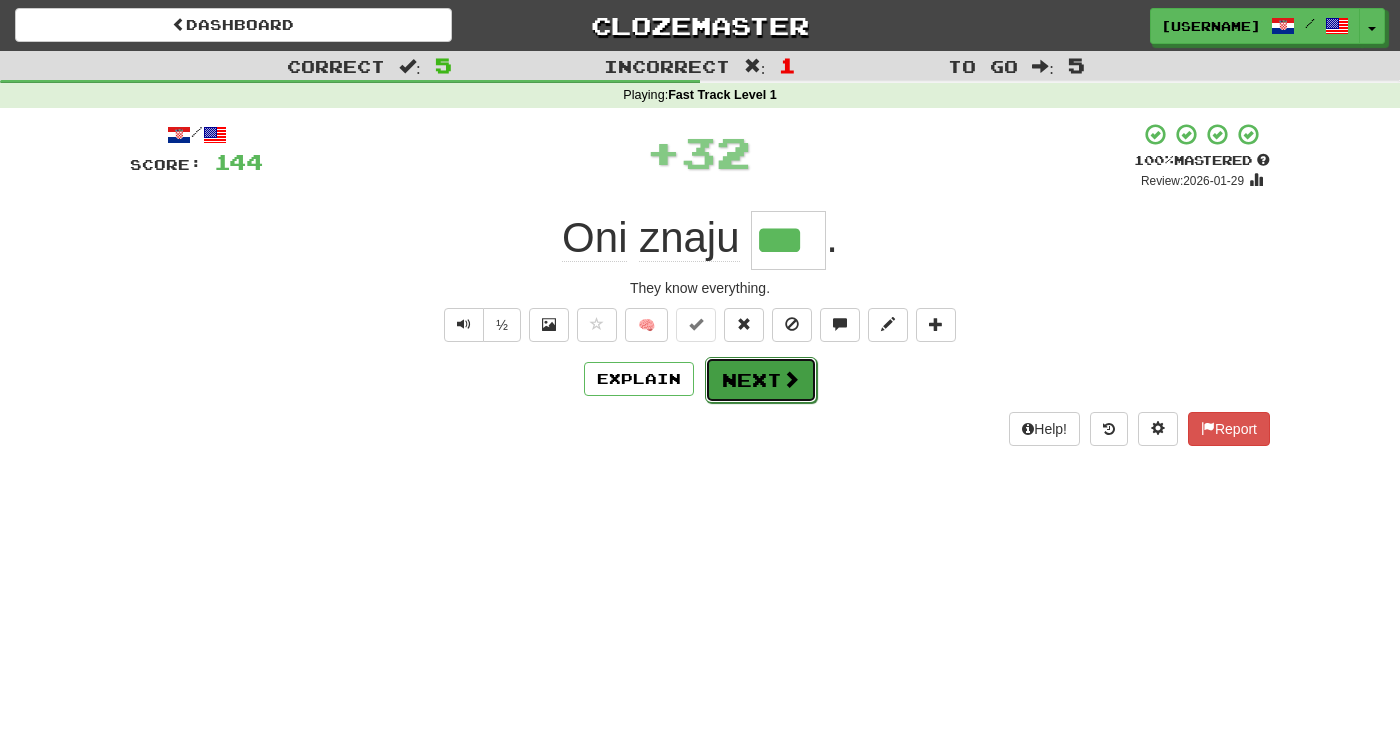 click on "Next" at bounding box center [761, 380] 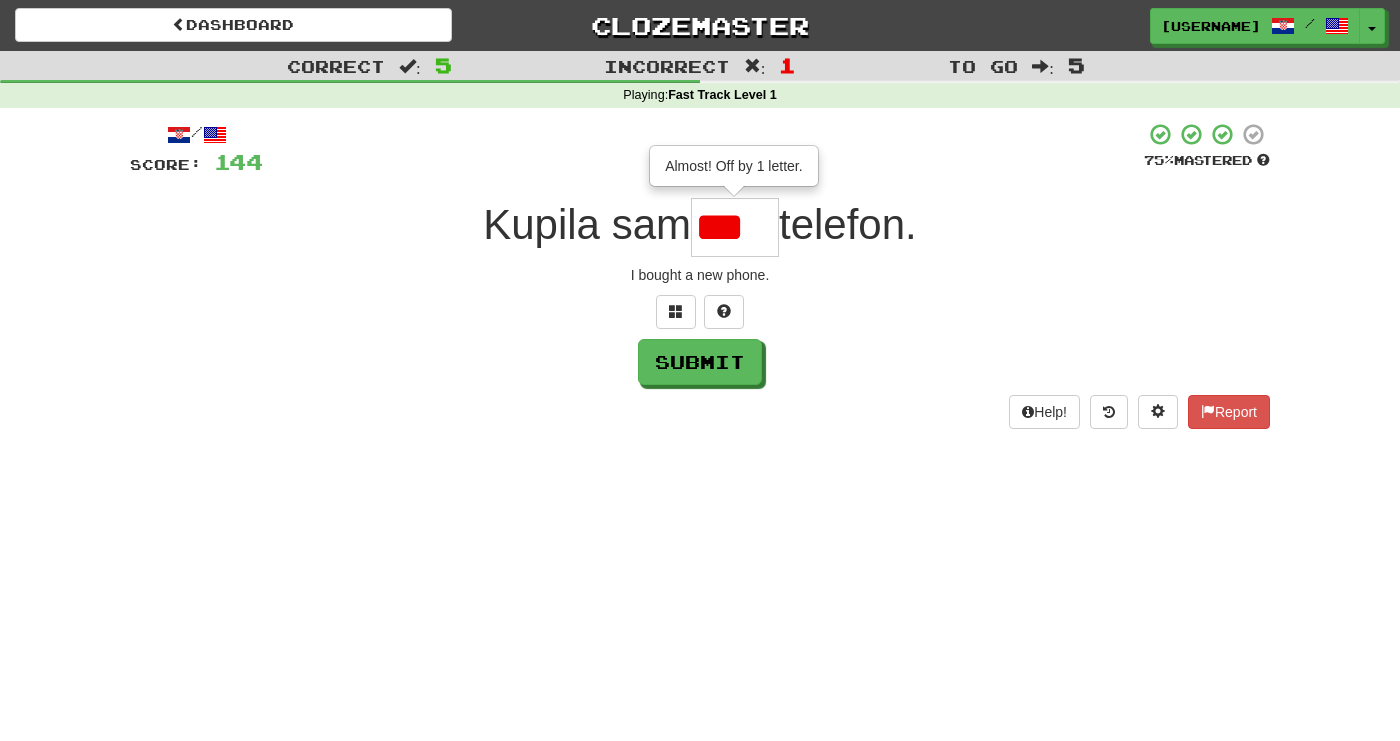 scroll, scrollTop: 0, scrollLeft: 0, axis: both 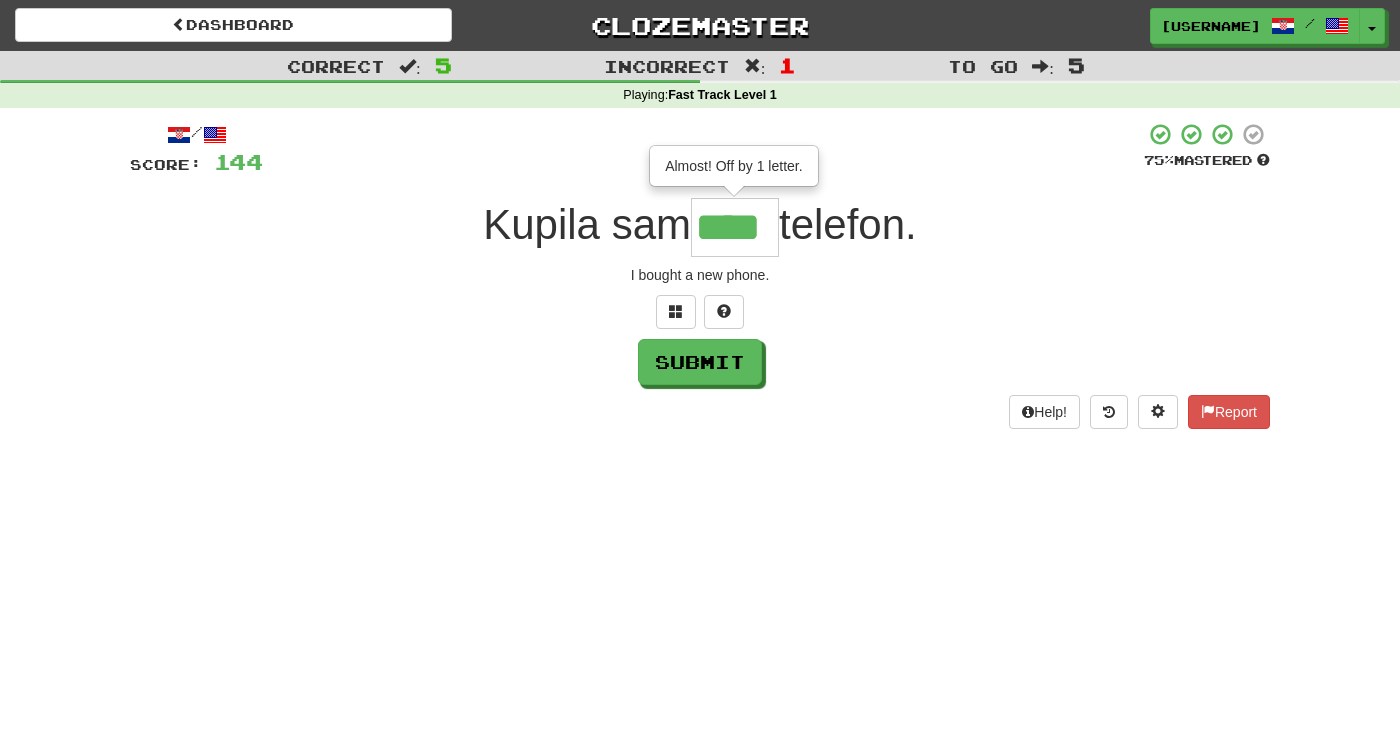 type on "****" 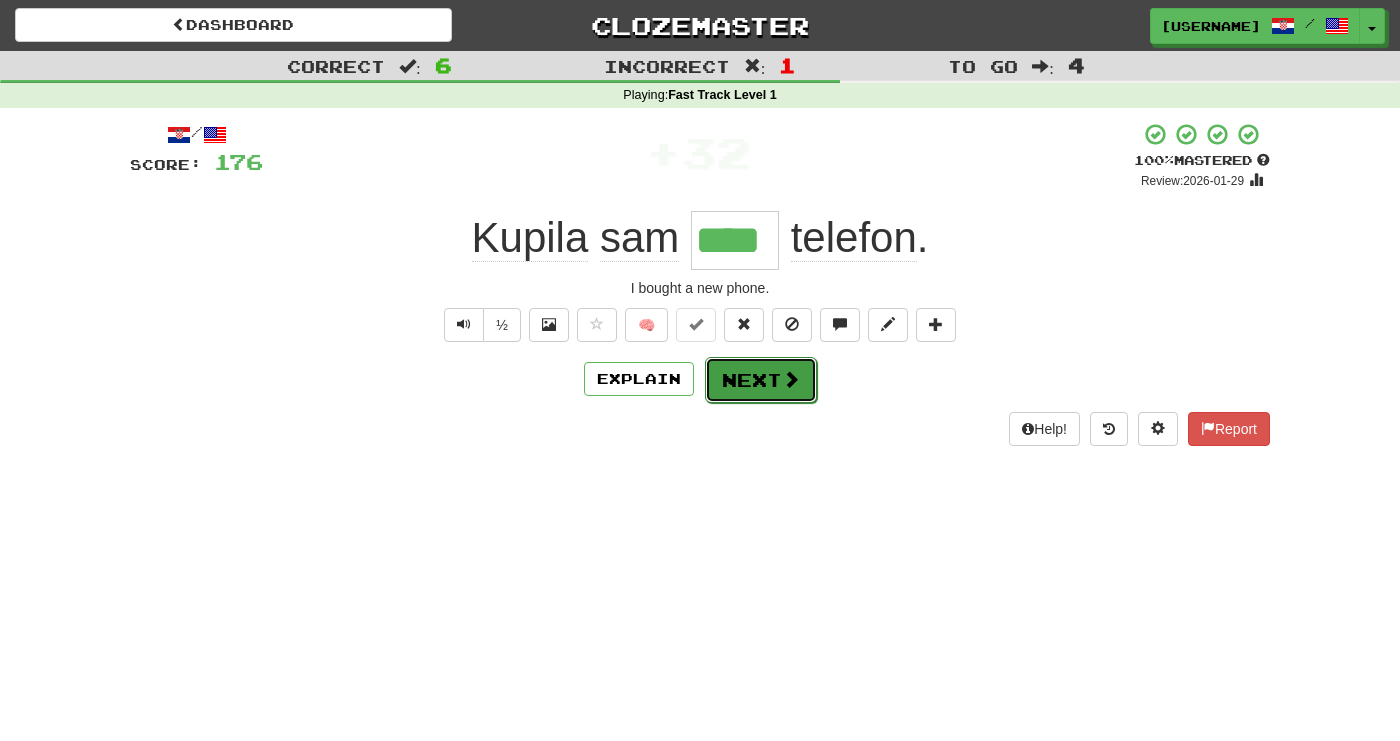 click on "Next" at bounding box center [761, 380] 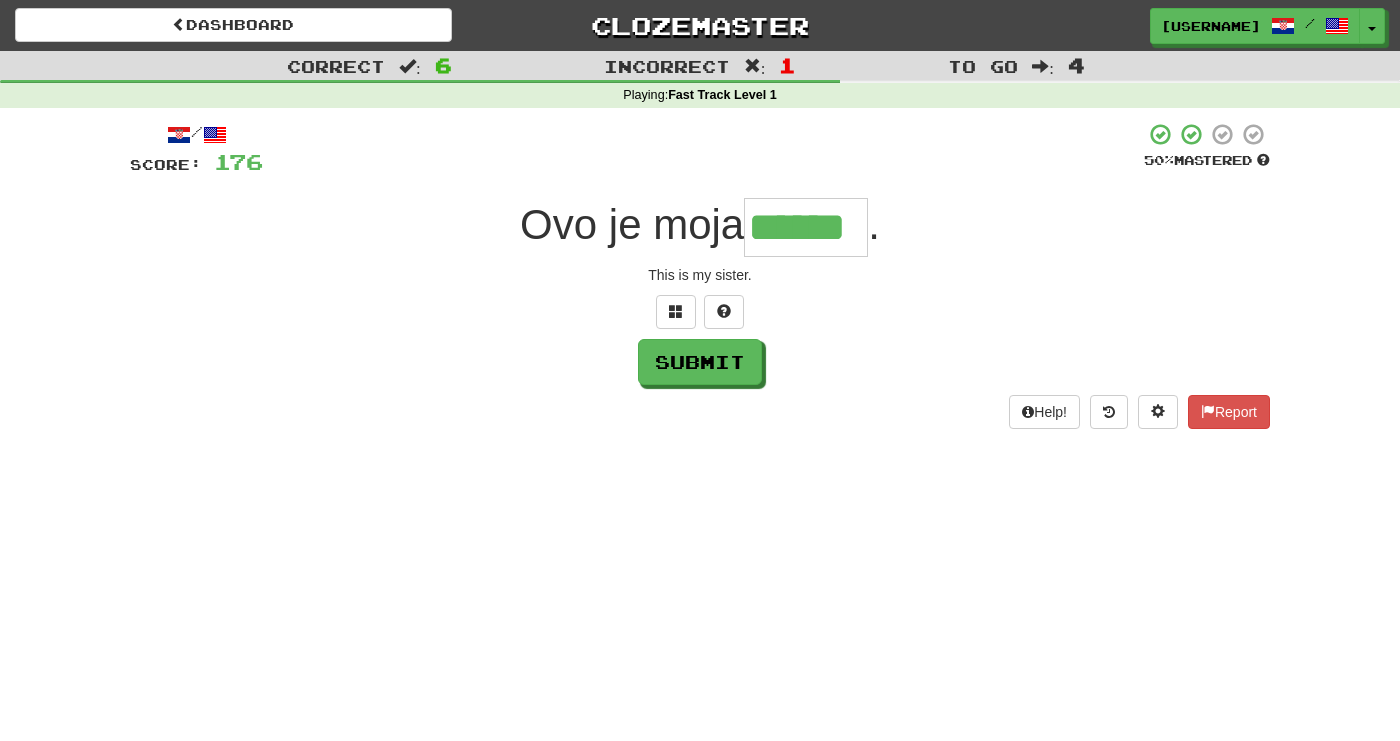 type on "******" 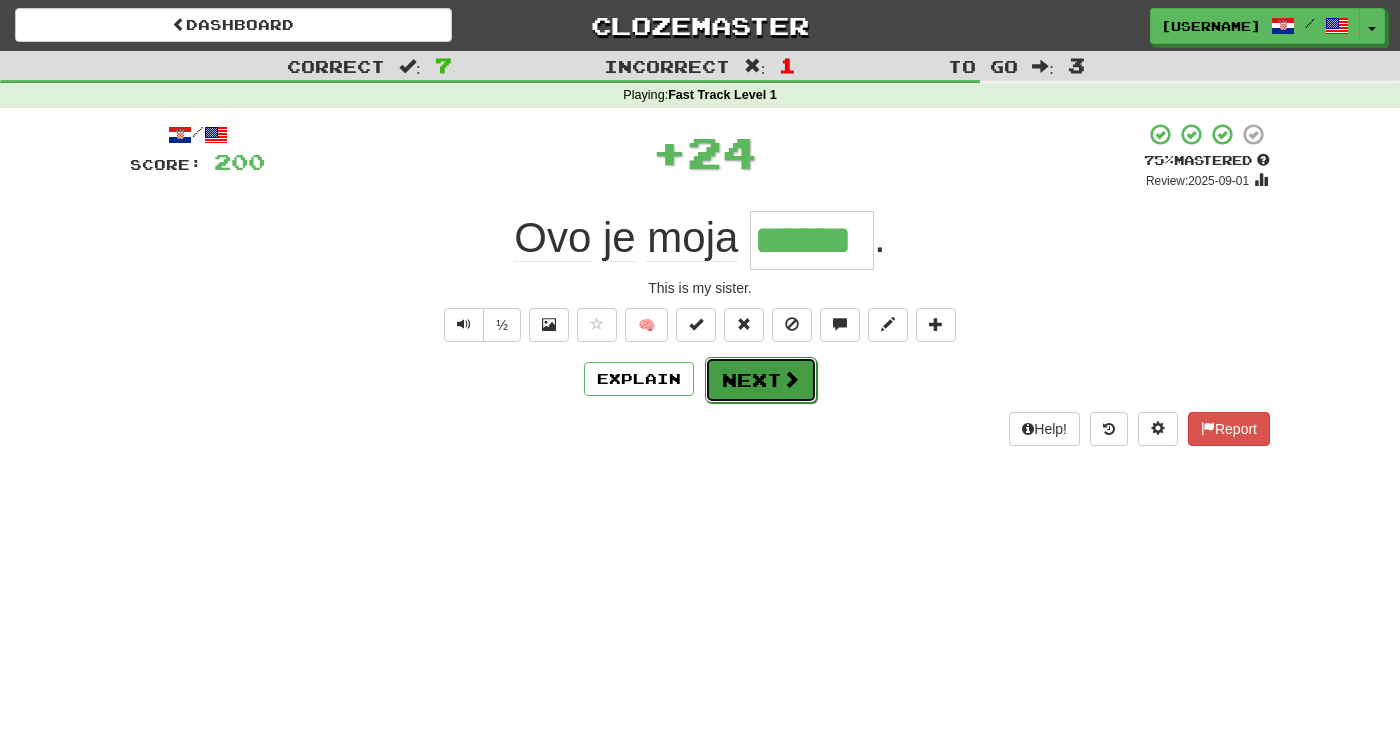 click on "Next" at bounding box center (761, 380) 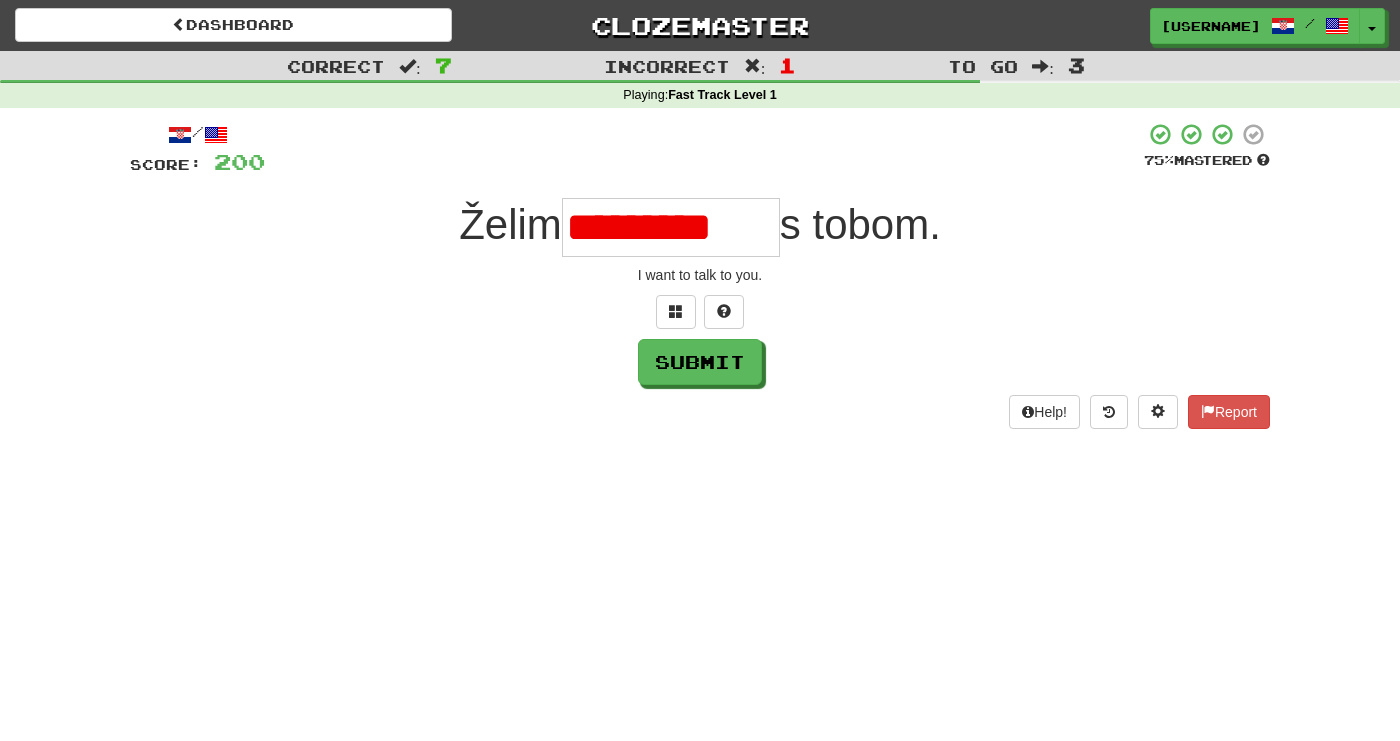 scroll, scrollTop: 0, scrollLeft: 0, axis: both 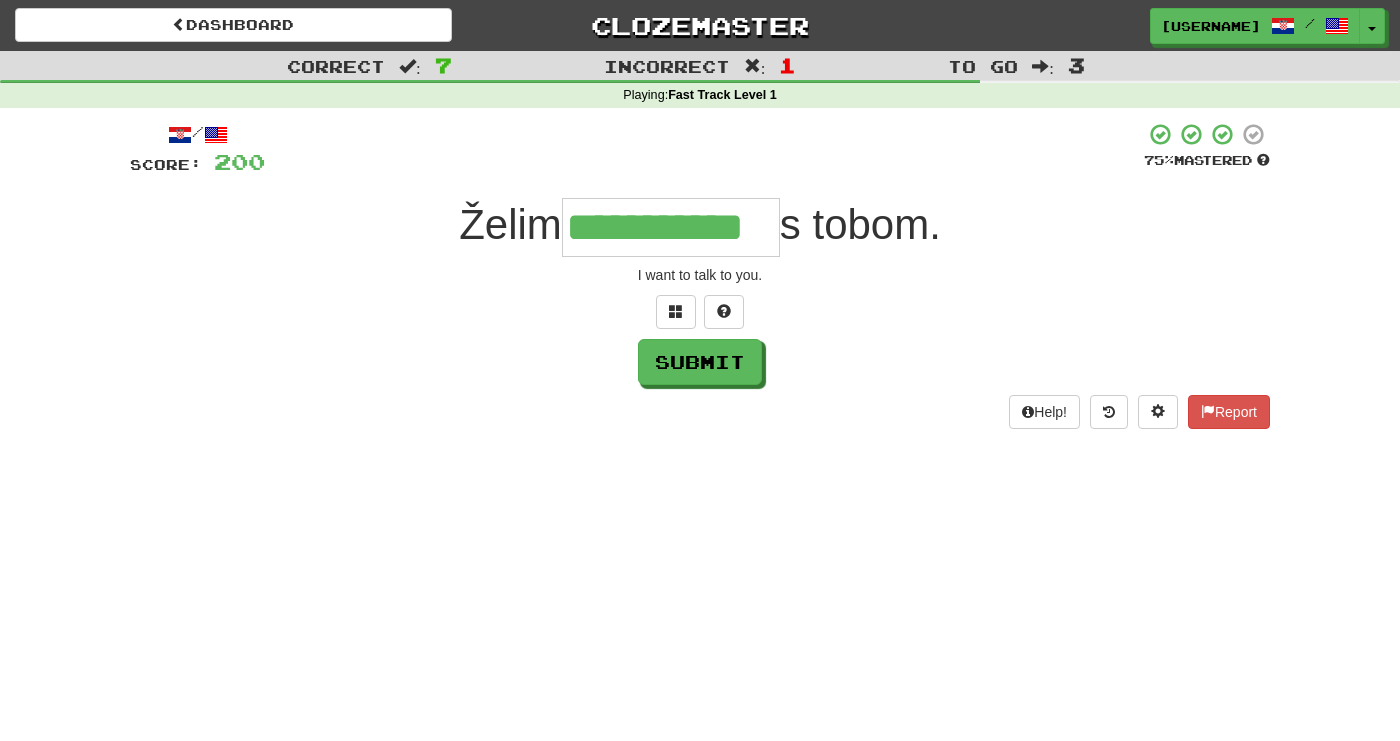 type on "**********" 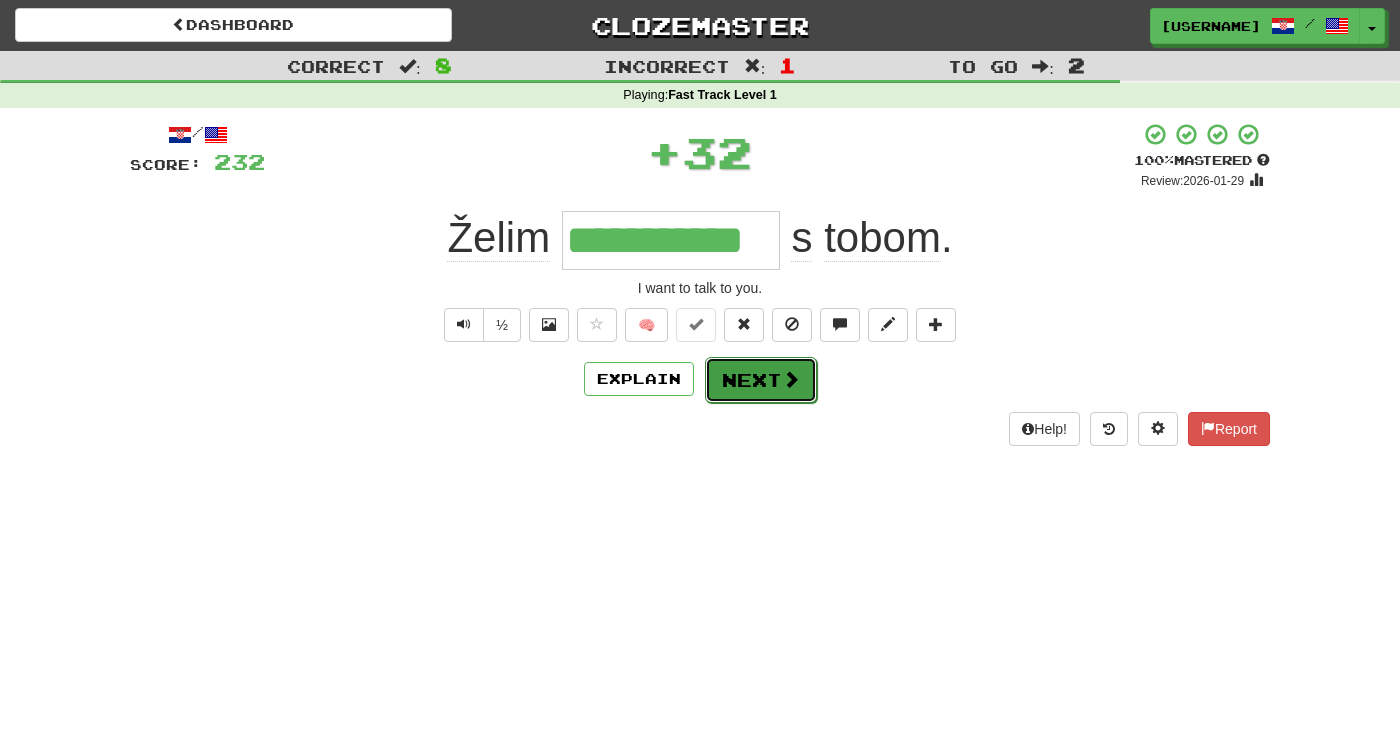 click at bounding box center [791, 379] 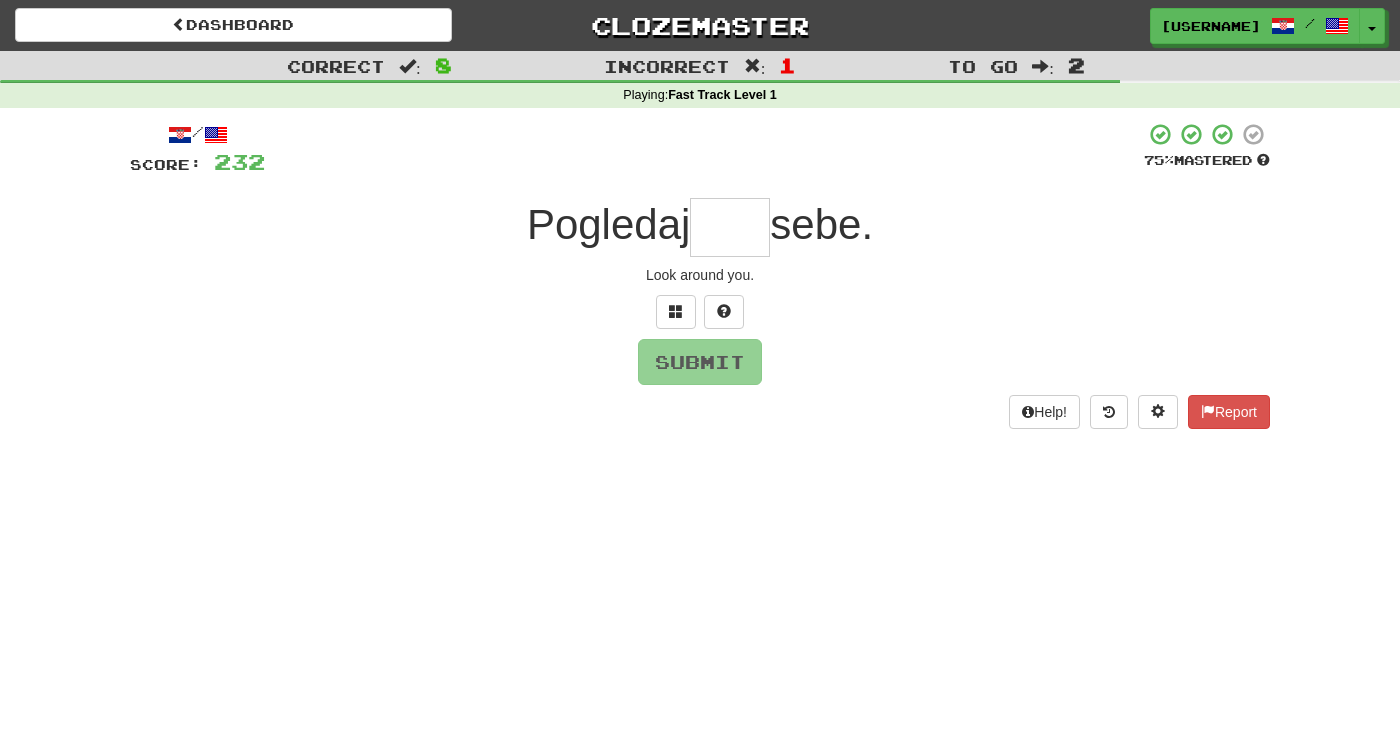 type on "*" 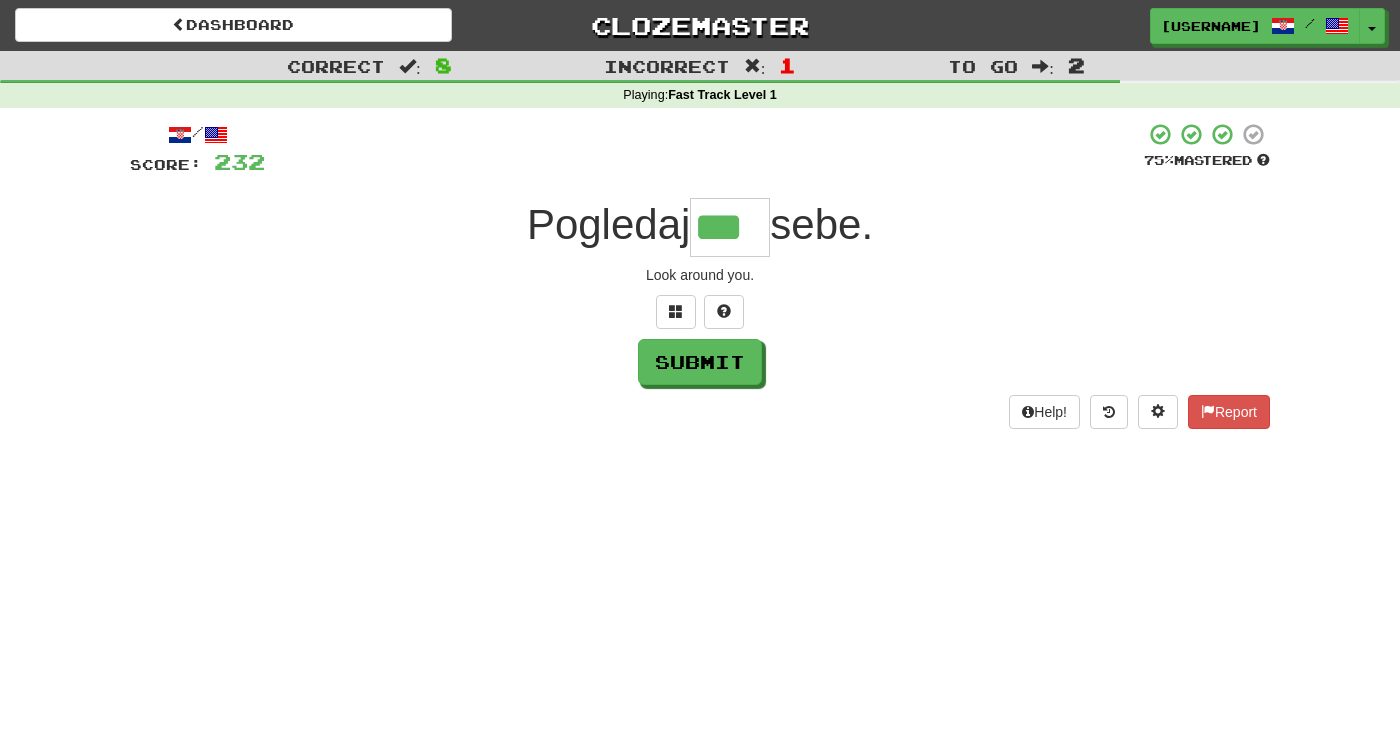 type on "***" 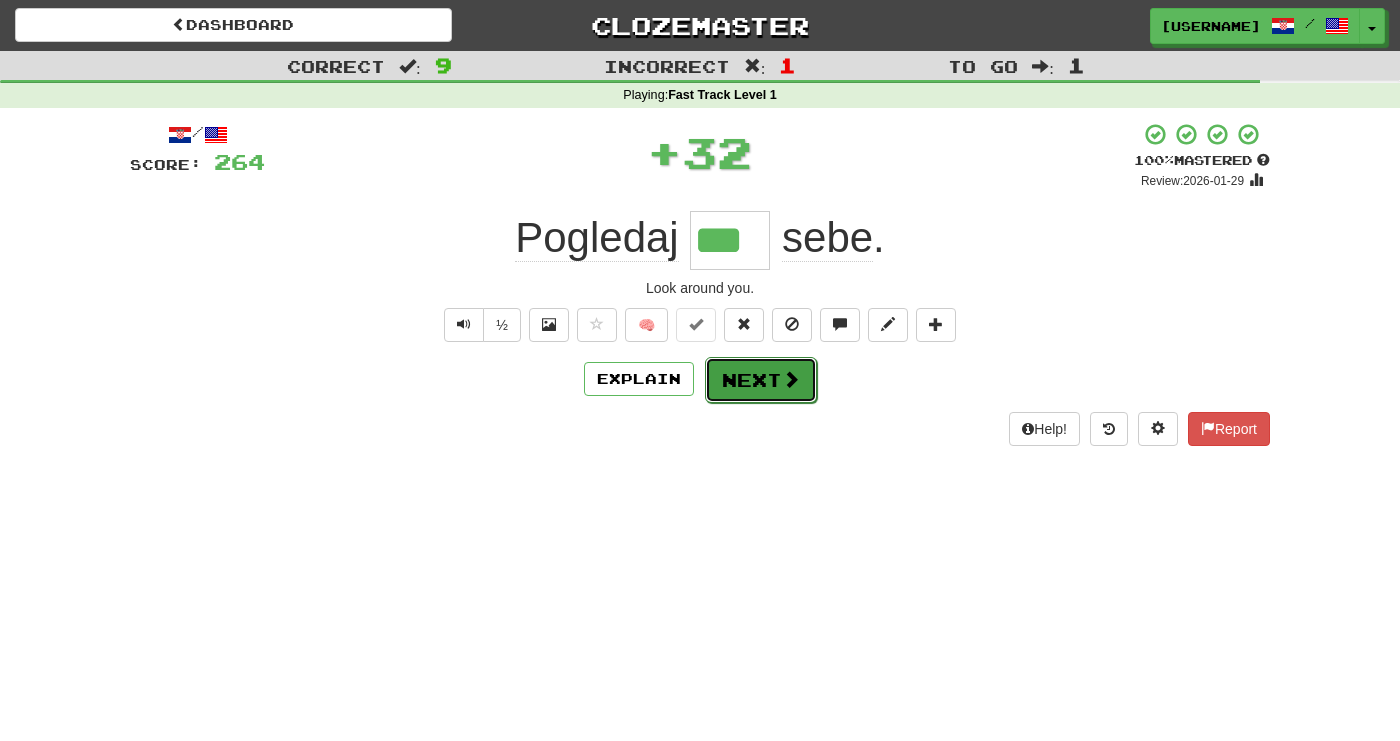 click on "Next" at bounding box center (761, 380) 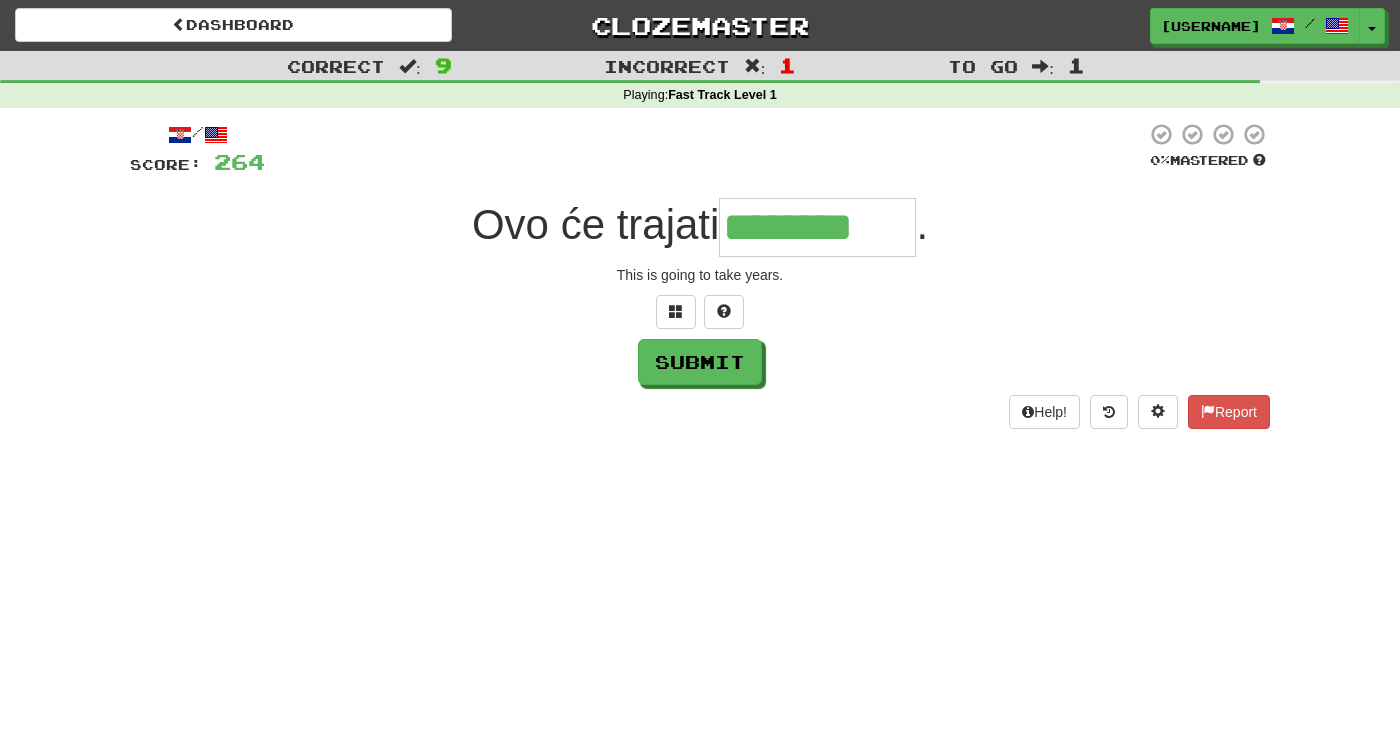 type on "********" 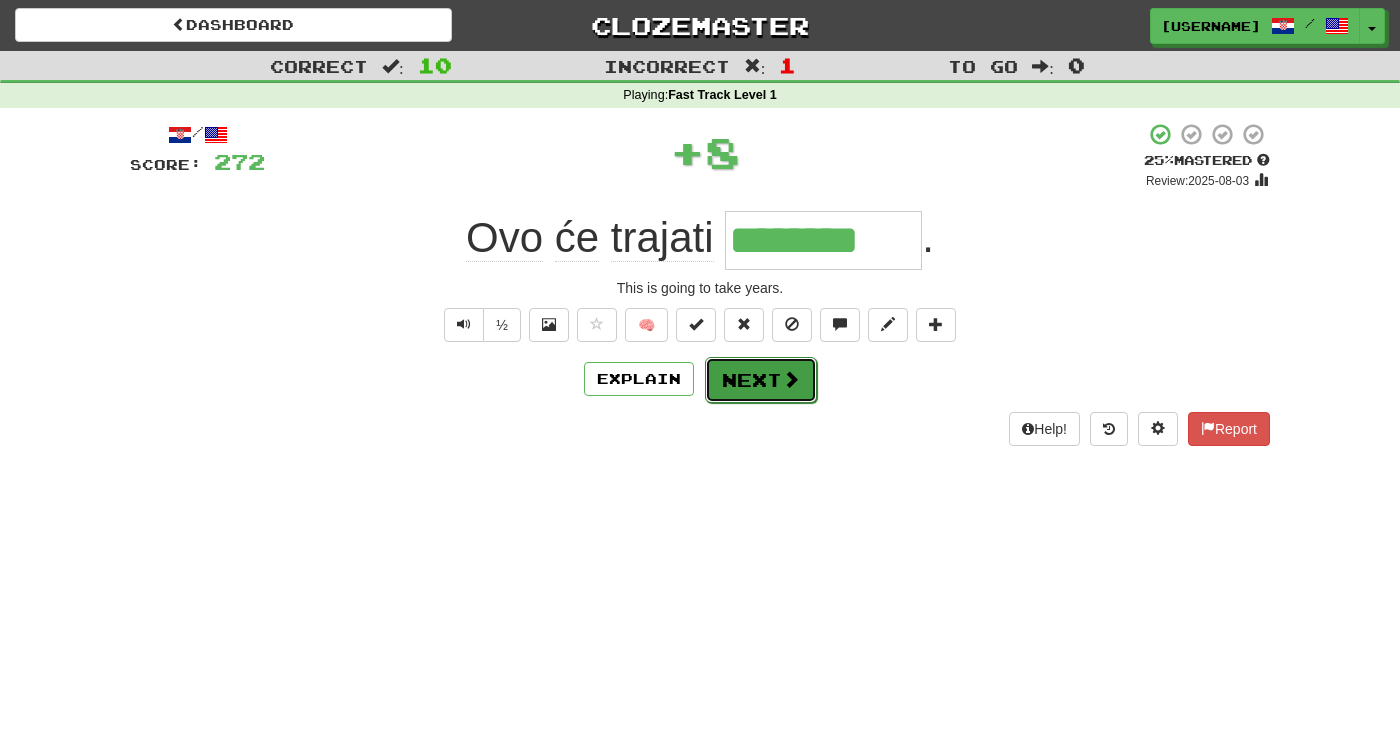 click on "Next" at bounding box center [761, 380] 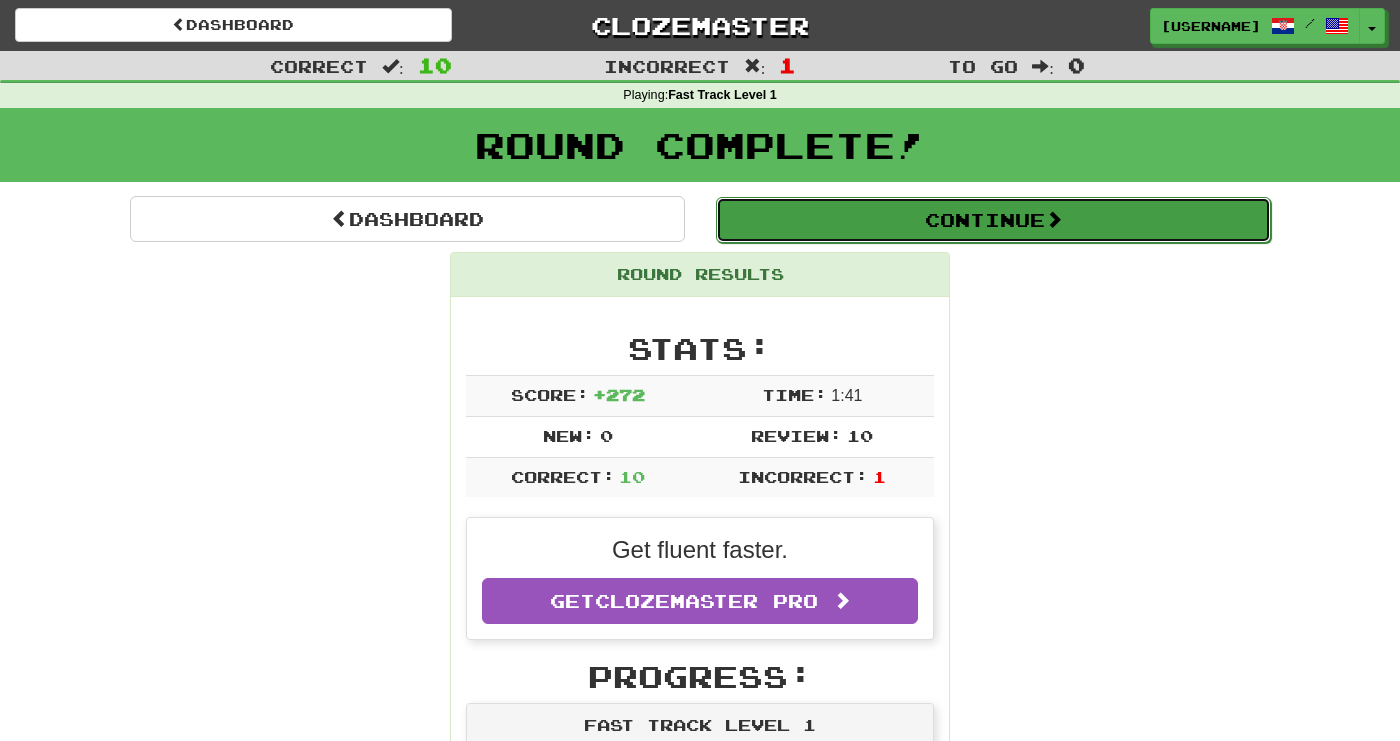 click on "Continue" at bounding box center (993, 220) 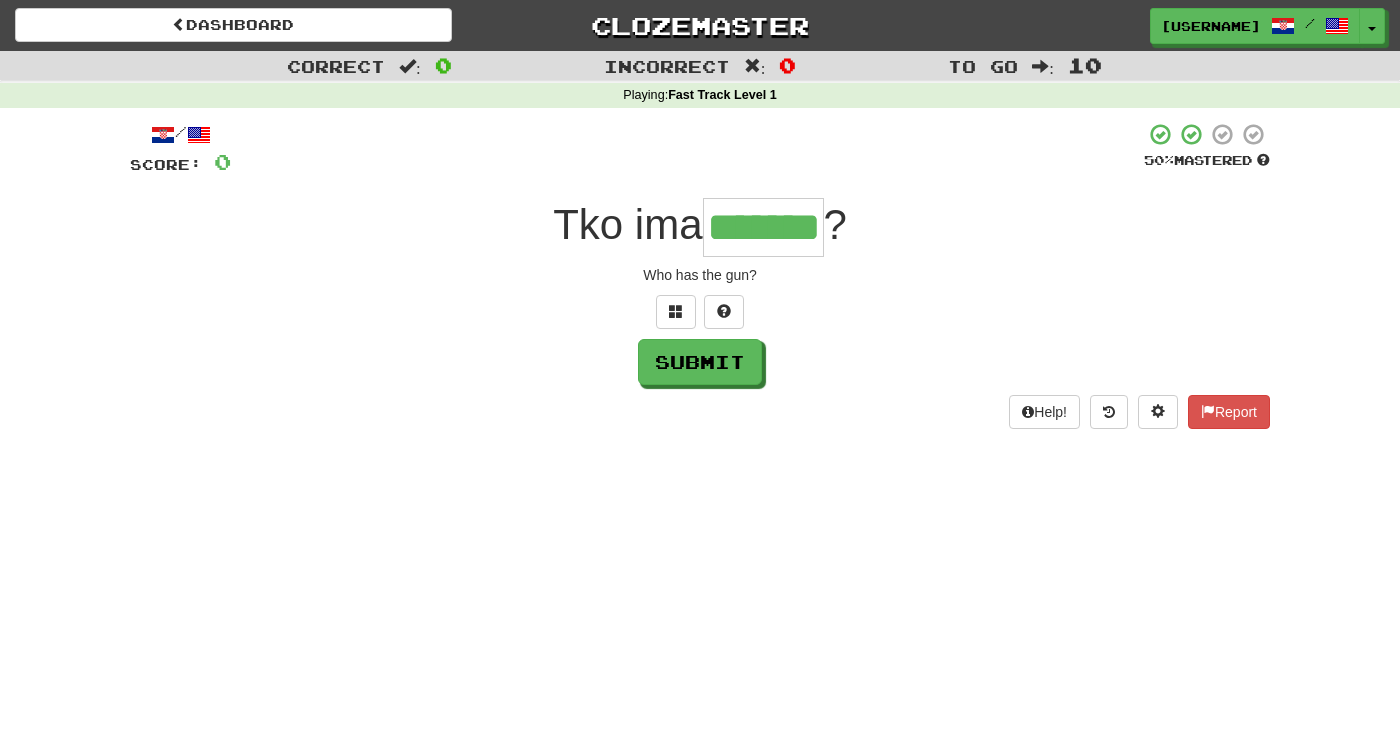 type on "*******" 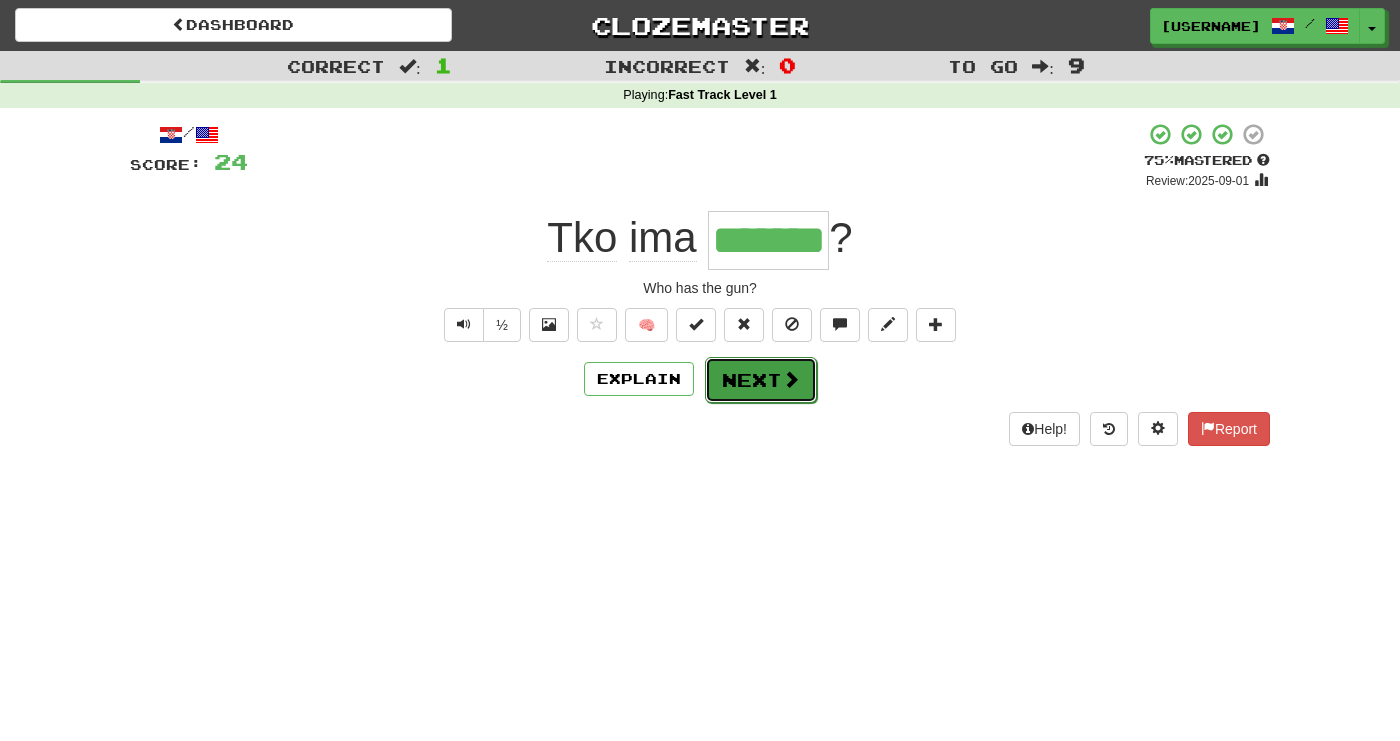 click on "Next" at bounding box center (761, 380) 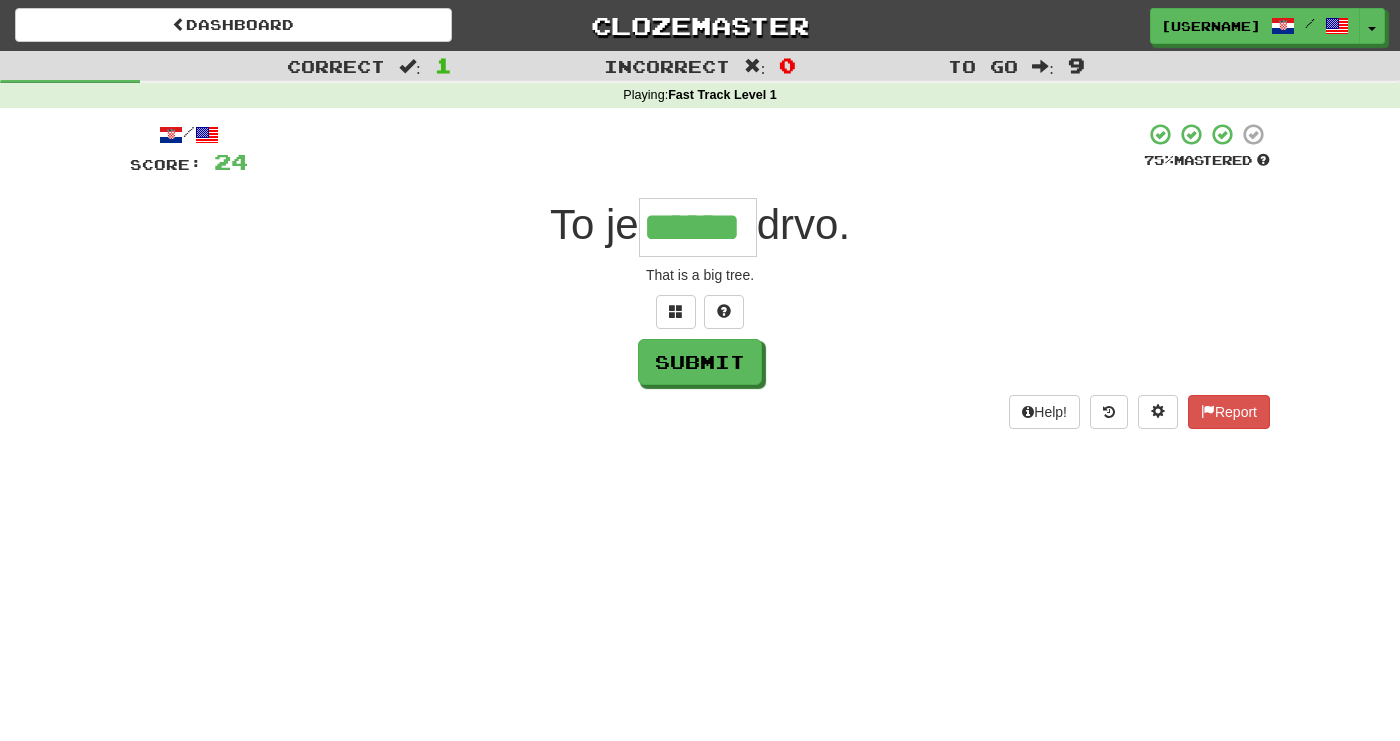 type on "******" 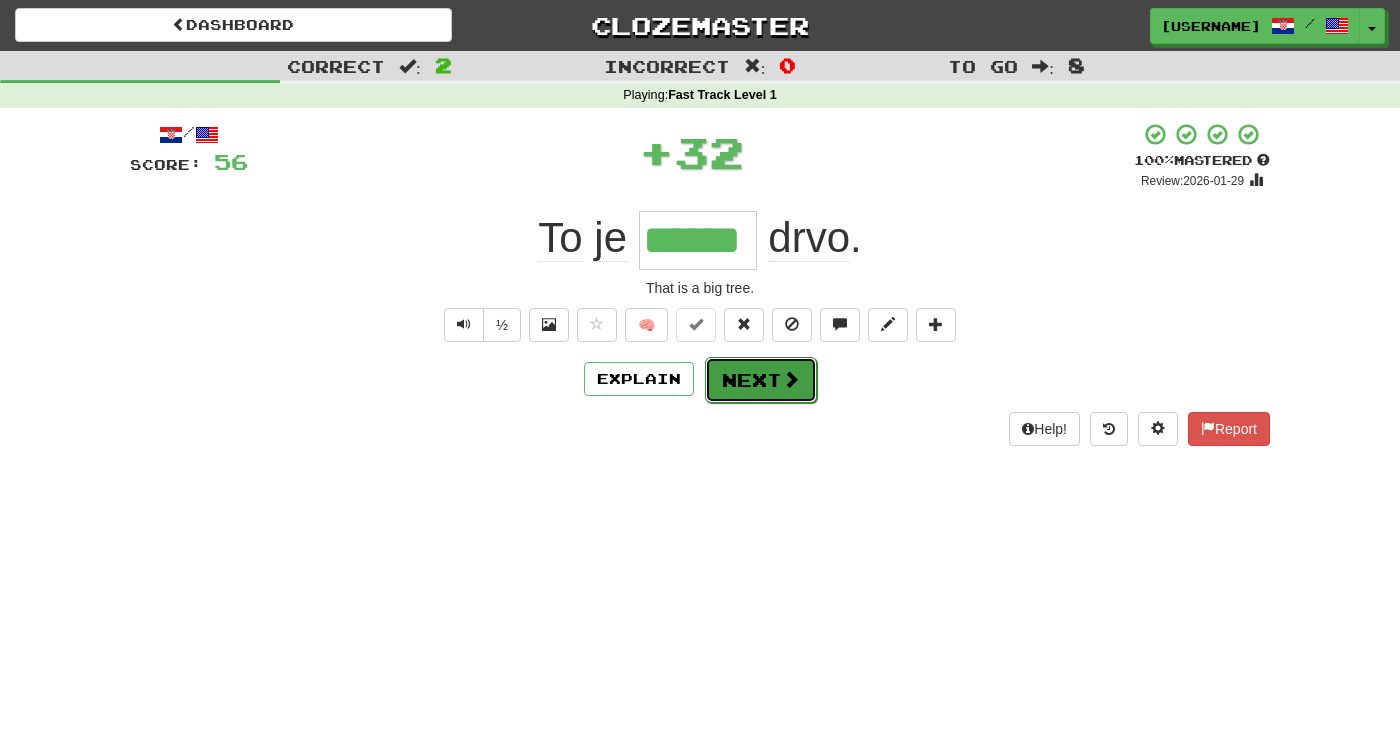 click on "Next" at bounding box center [761, 380] 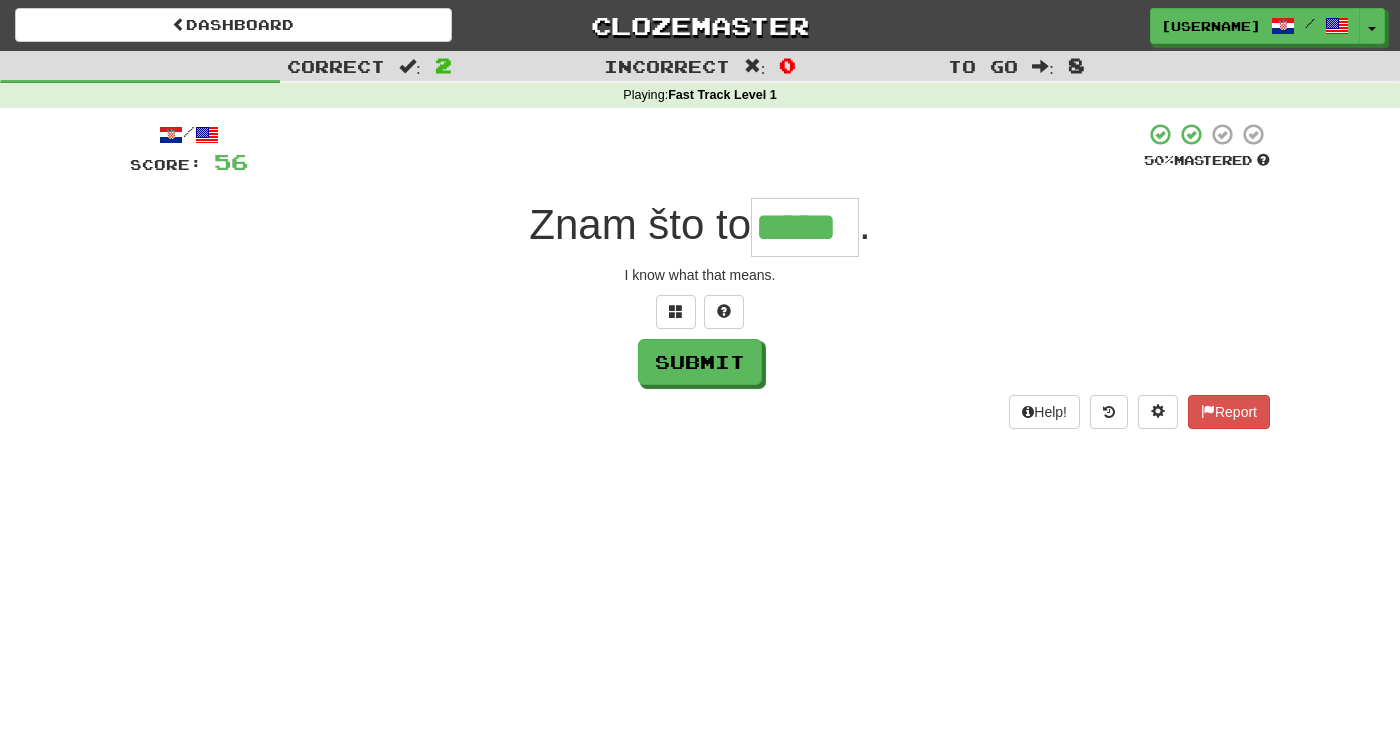 type on "*****" 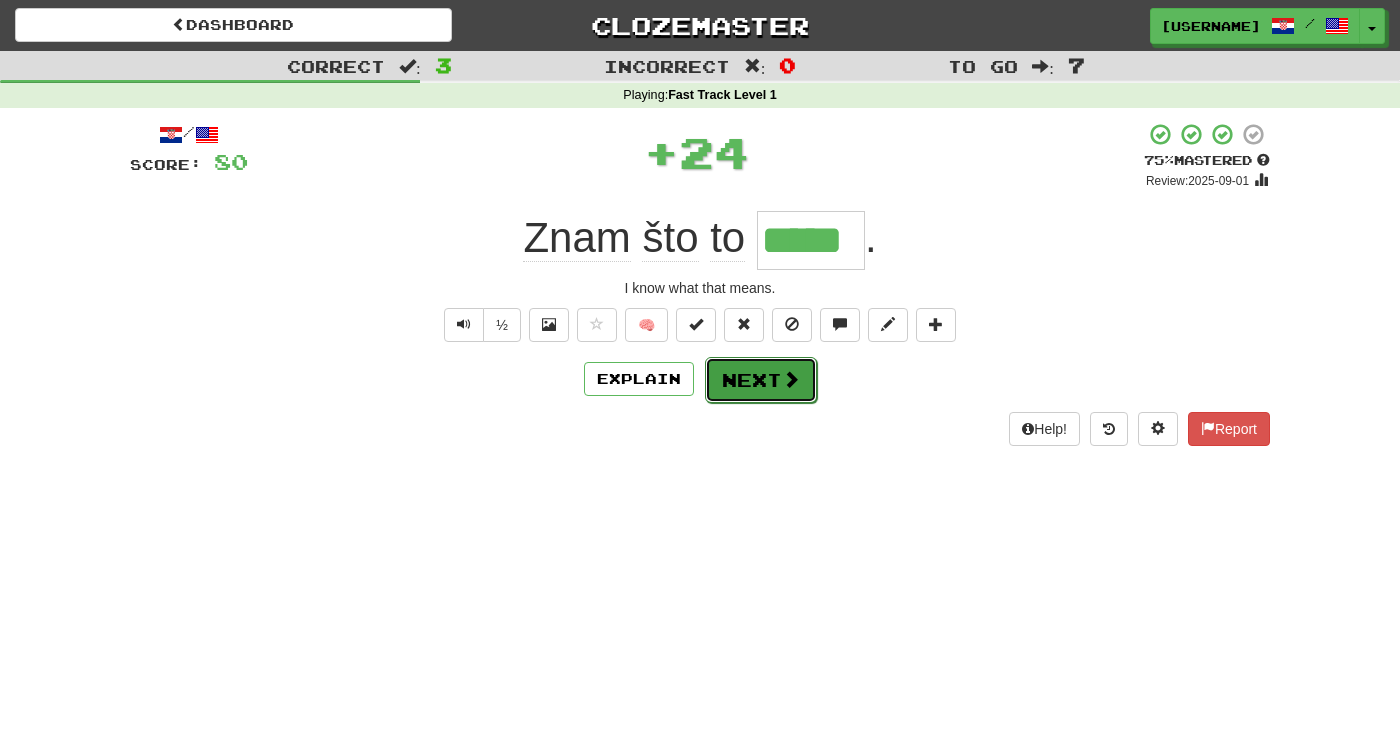 click on "Next" at bounding box center (761, 380) 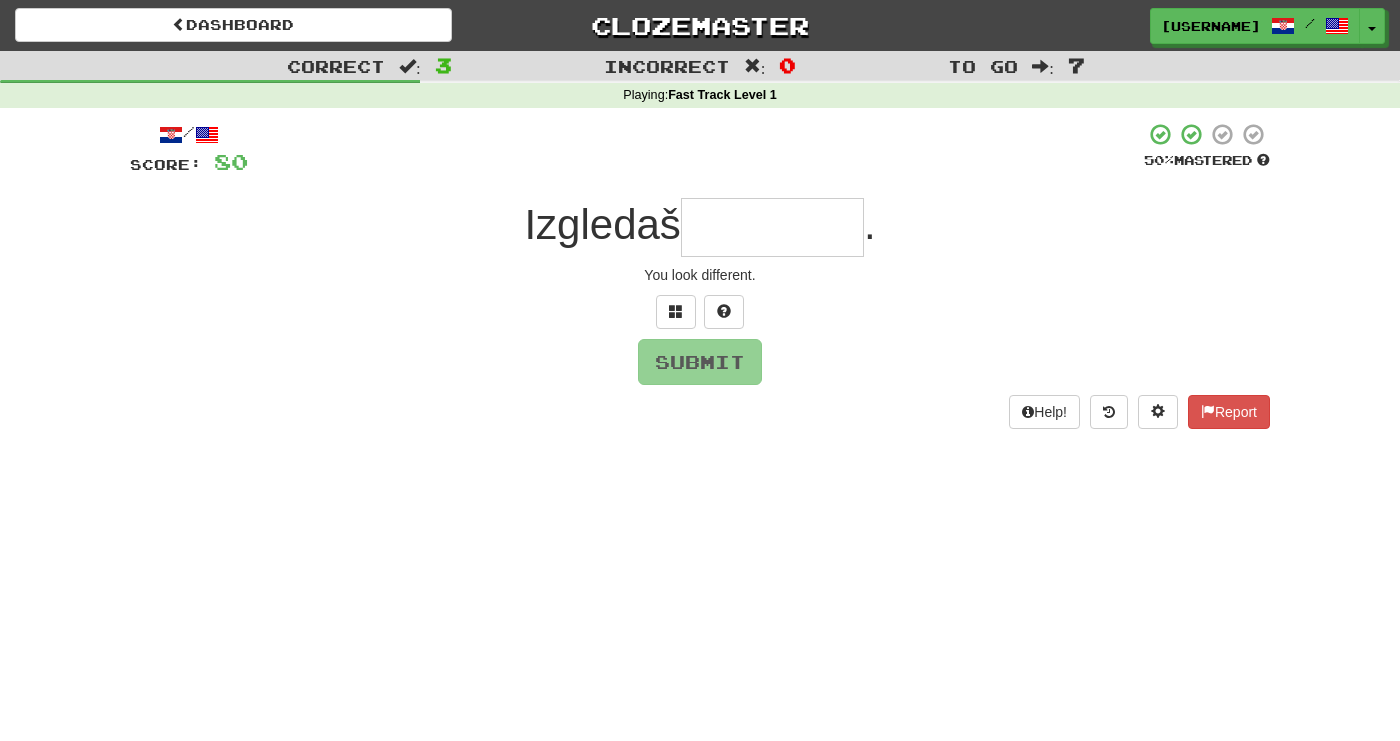 type on "*" 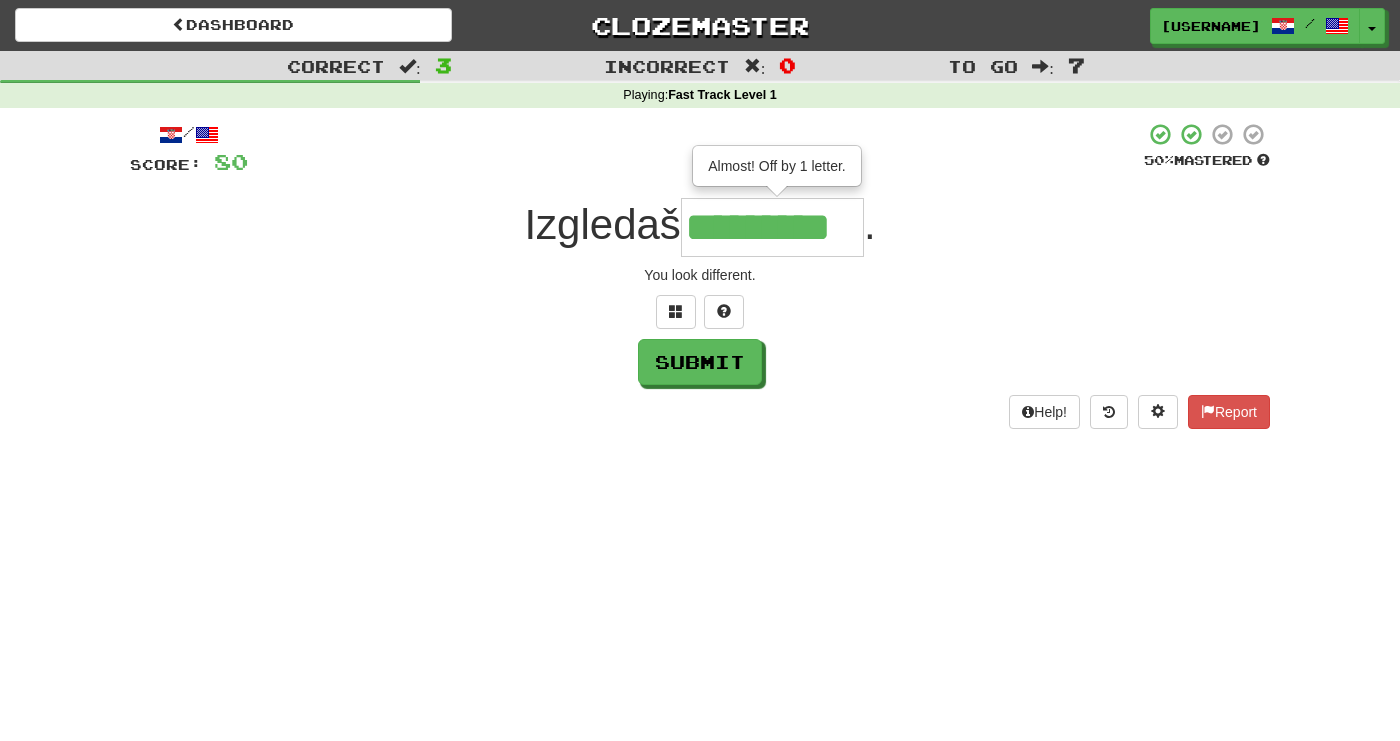 type on "*********" 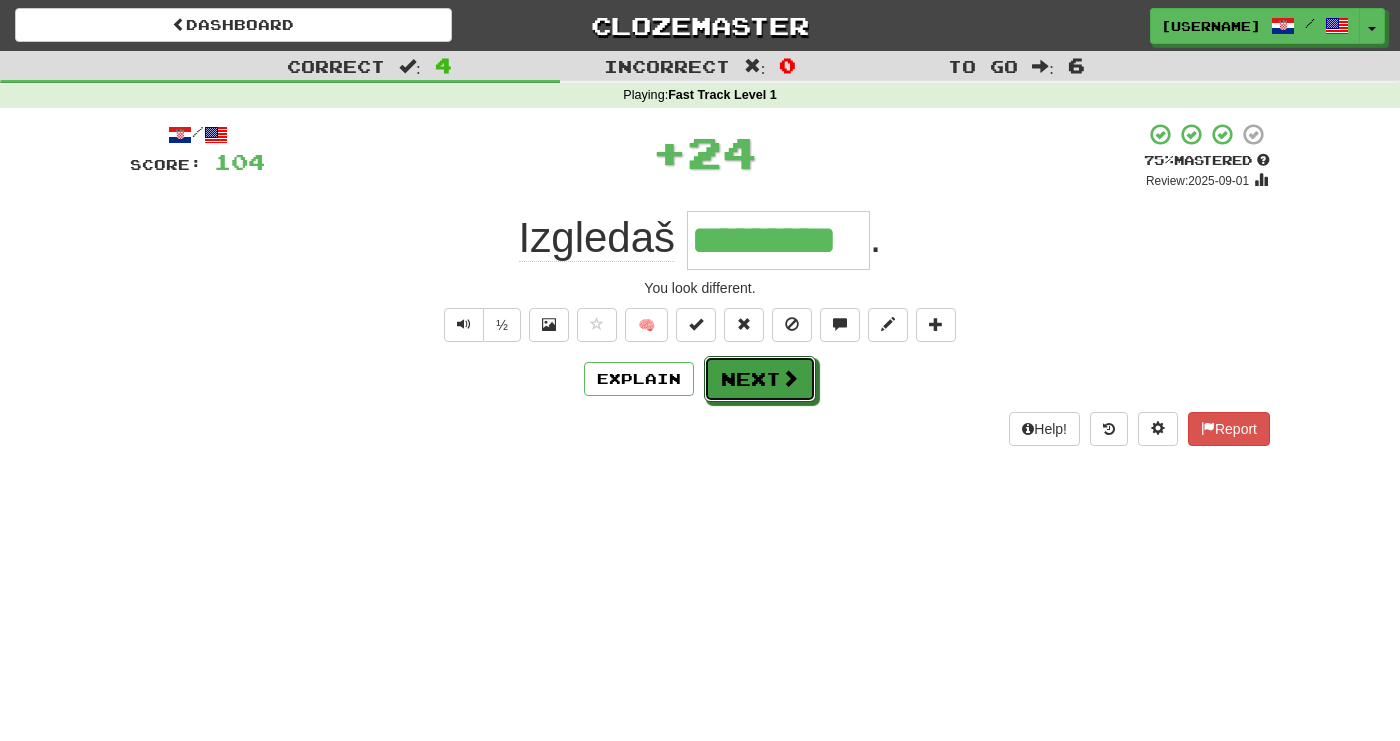 click at bounding box center (790, 378) 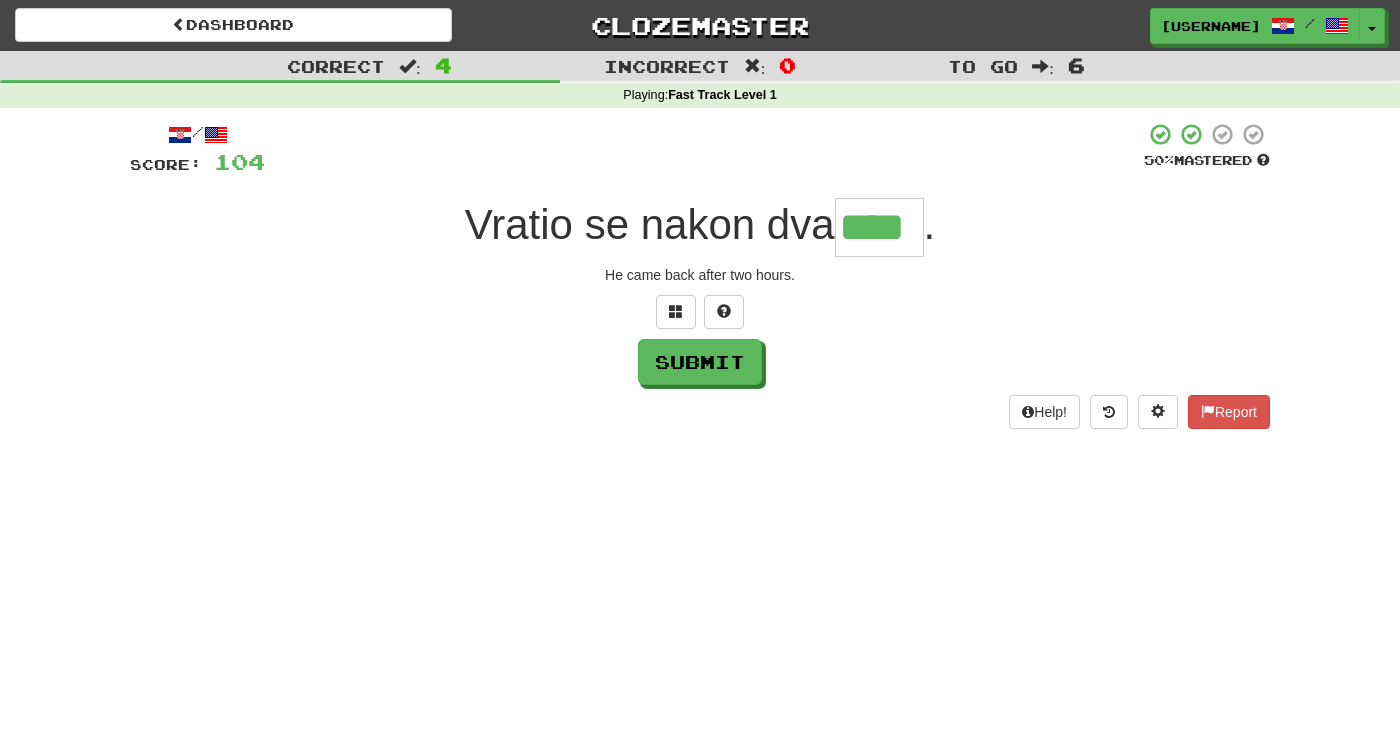 type on "****" 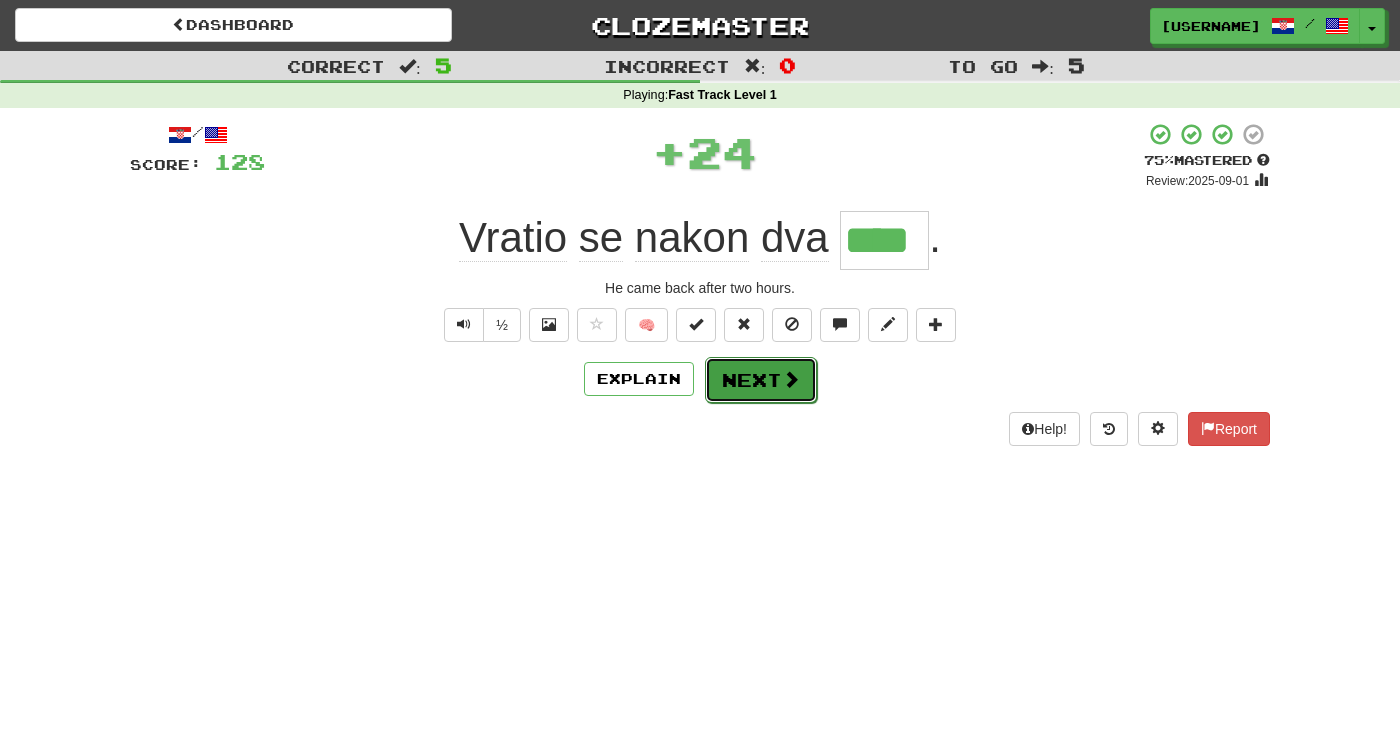 click on "Next" at bounding box center (761, 380) 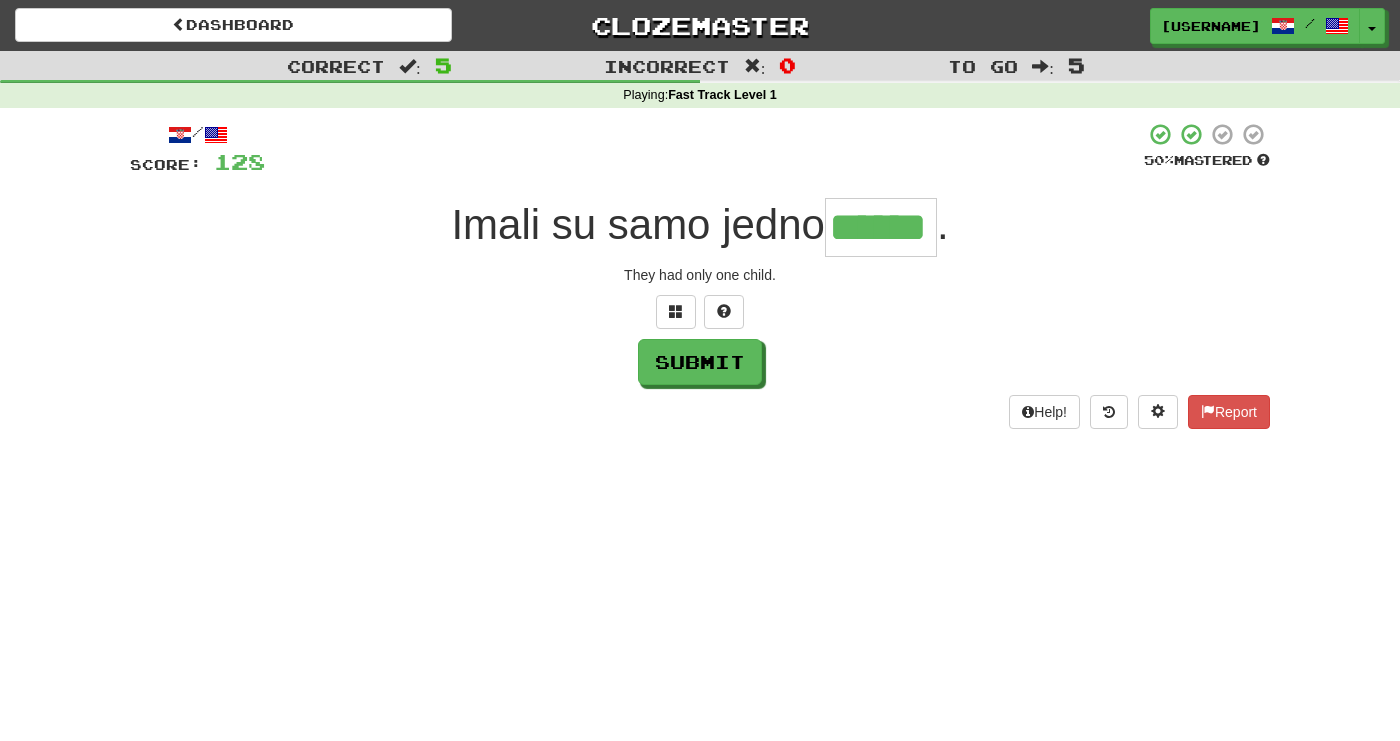 type on "******" 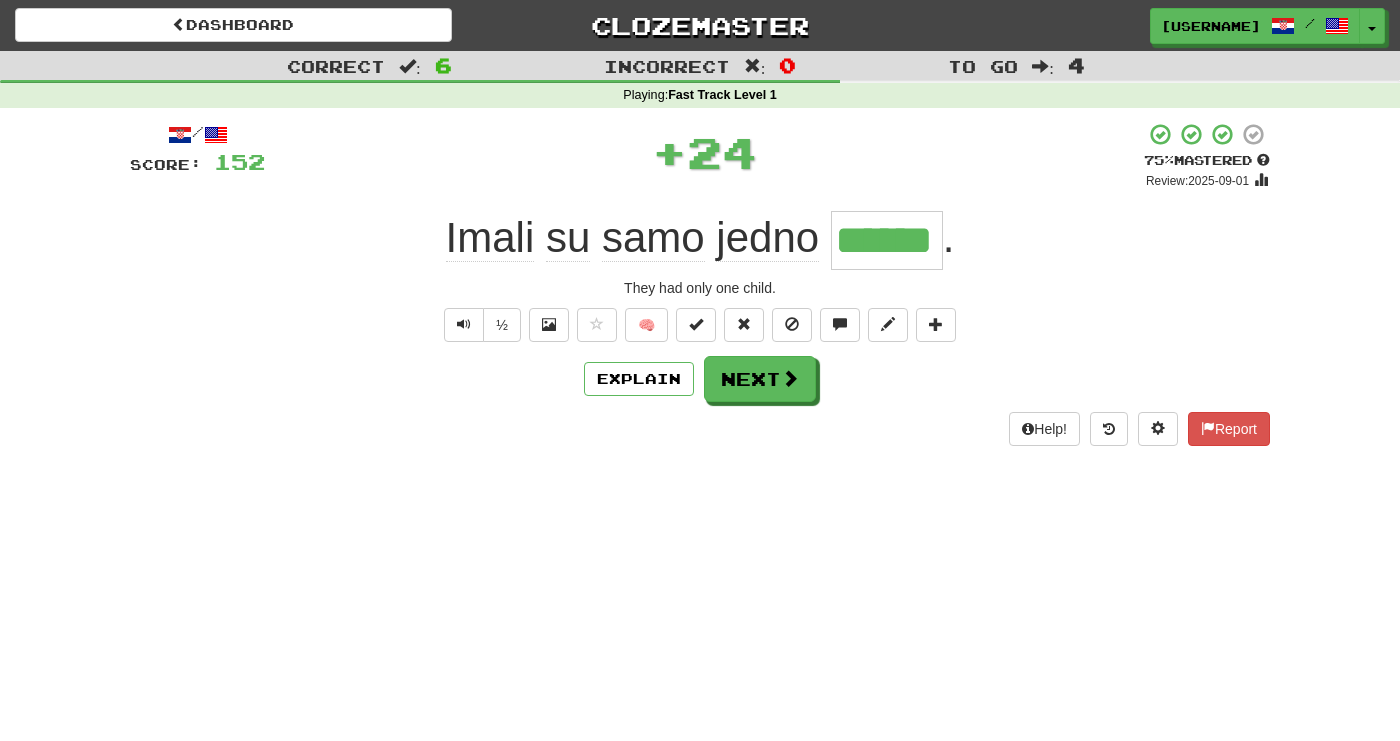 click on "/  Score:   152 + 24 75 %  Mastered Review:  2025-09-01 Imali   su   samo   jedno   ****** . They had only one child. ½ 🧠 Explain Next  Help!  Report" at bounding box center (700, 284) 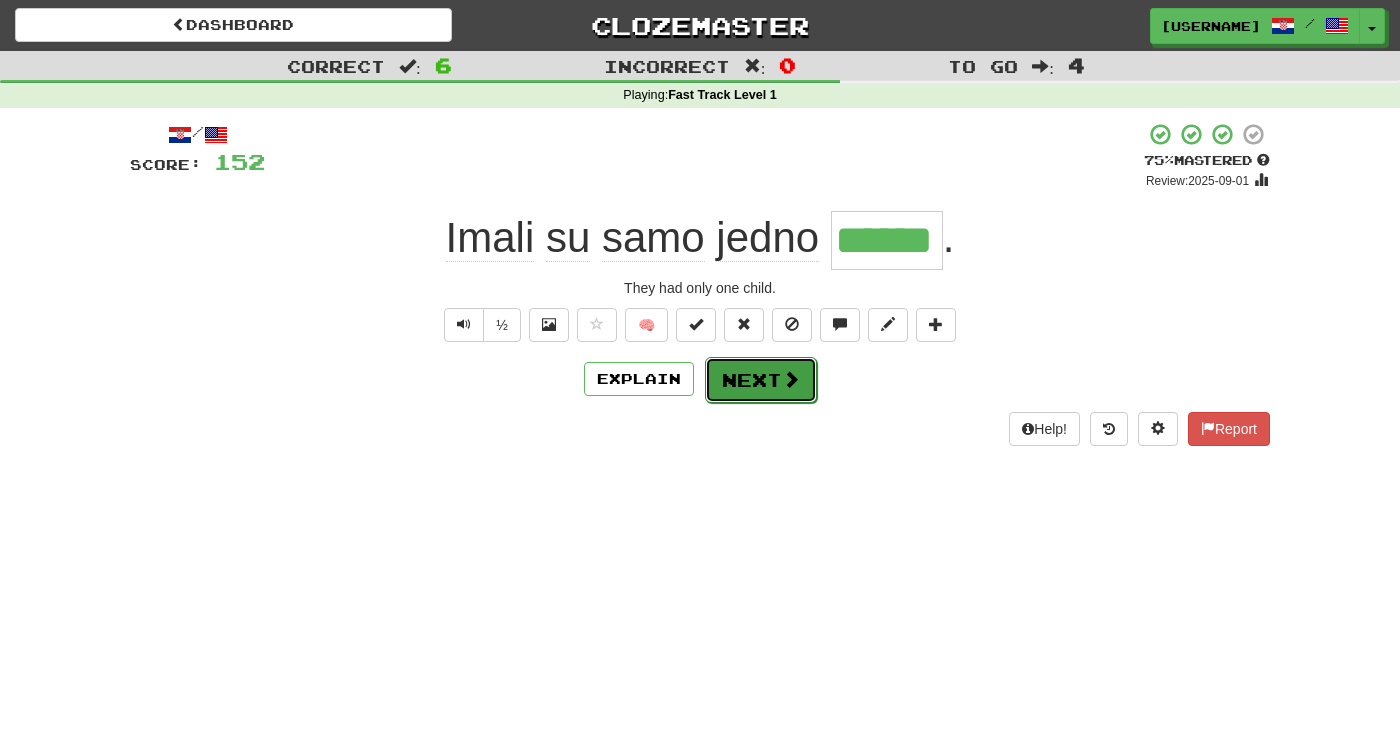 click on "Next" at bounding box center [761, 380] 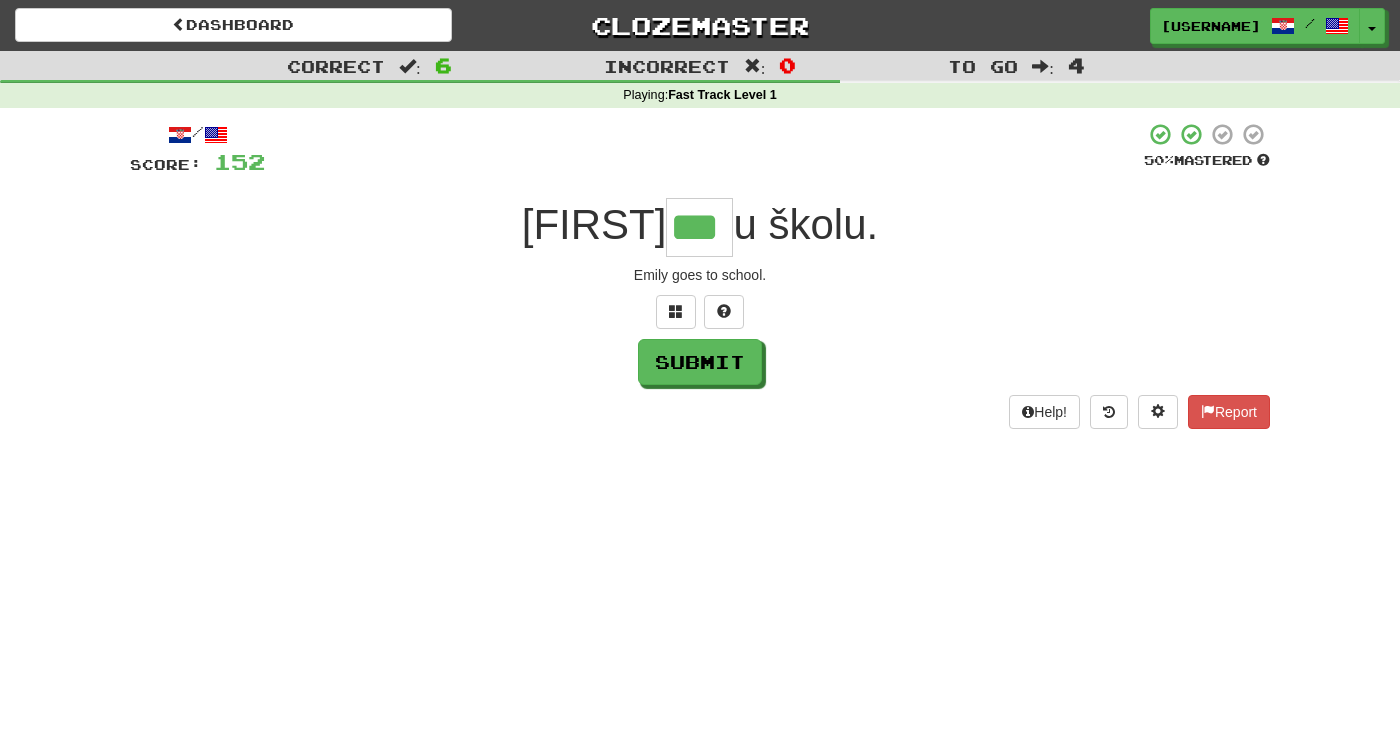 type on "***" 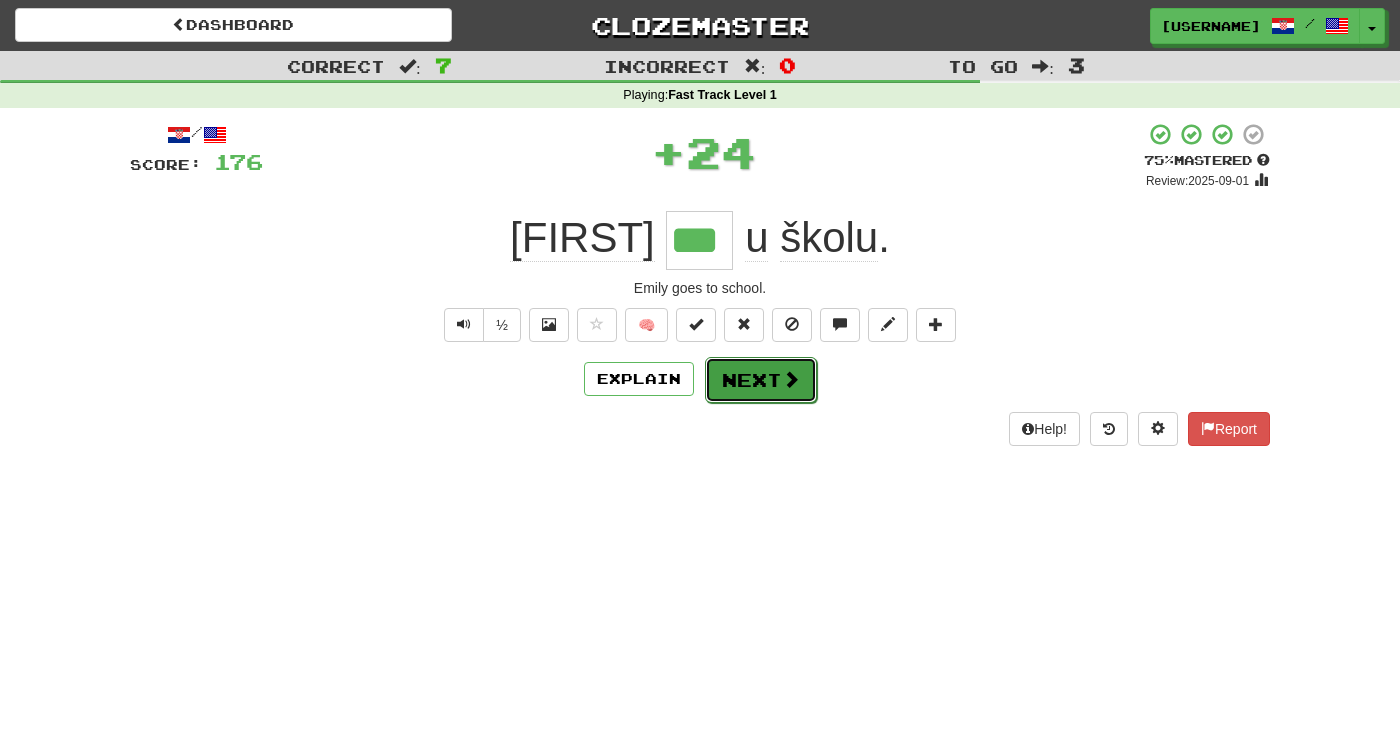 click on "Next" at bounding box center [761, 380] 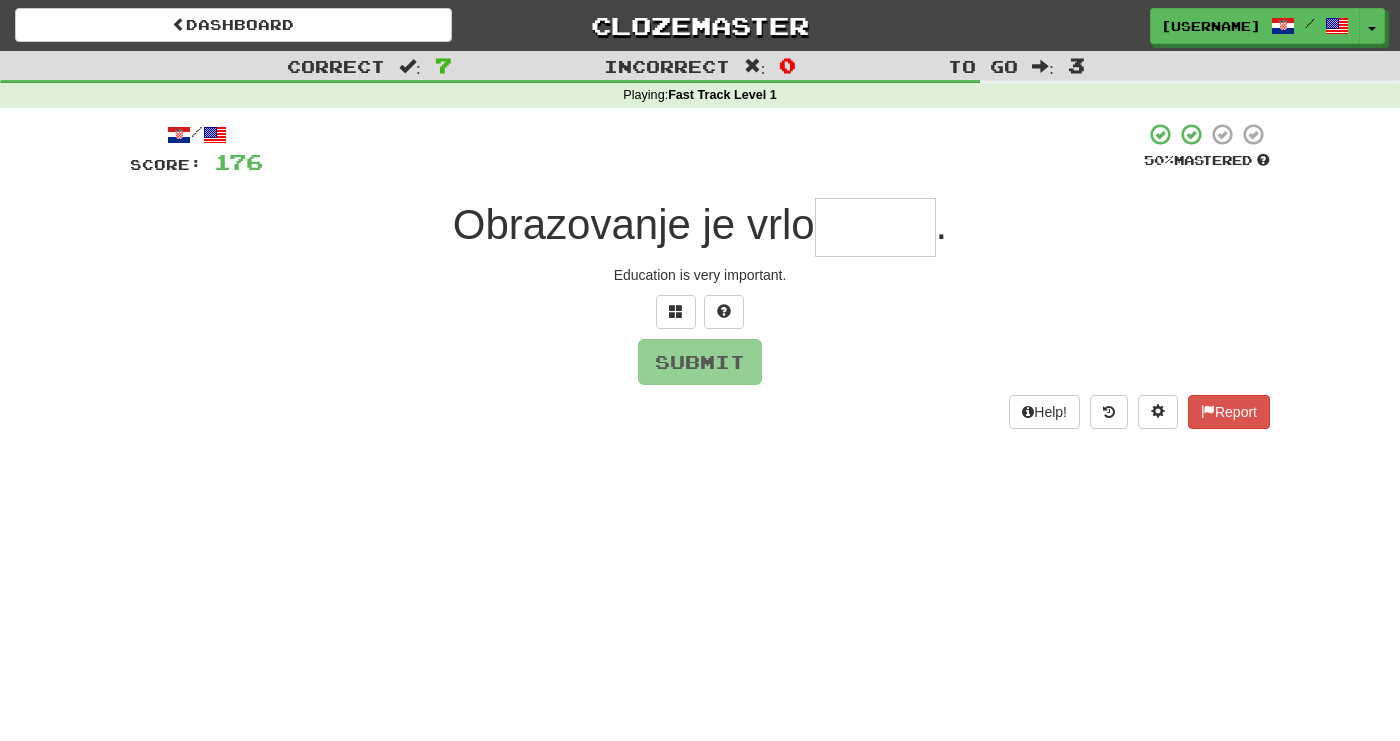 type on "*" 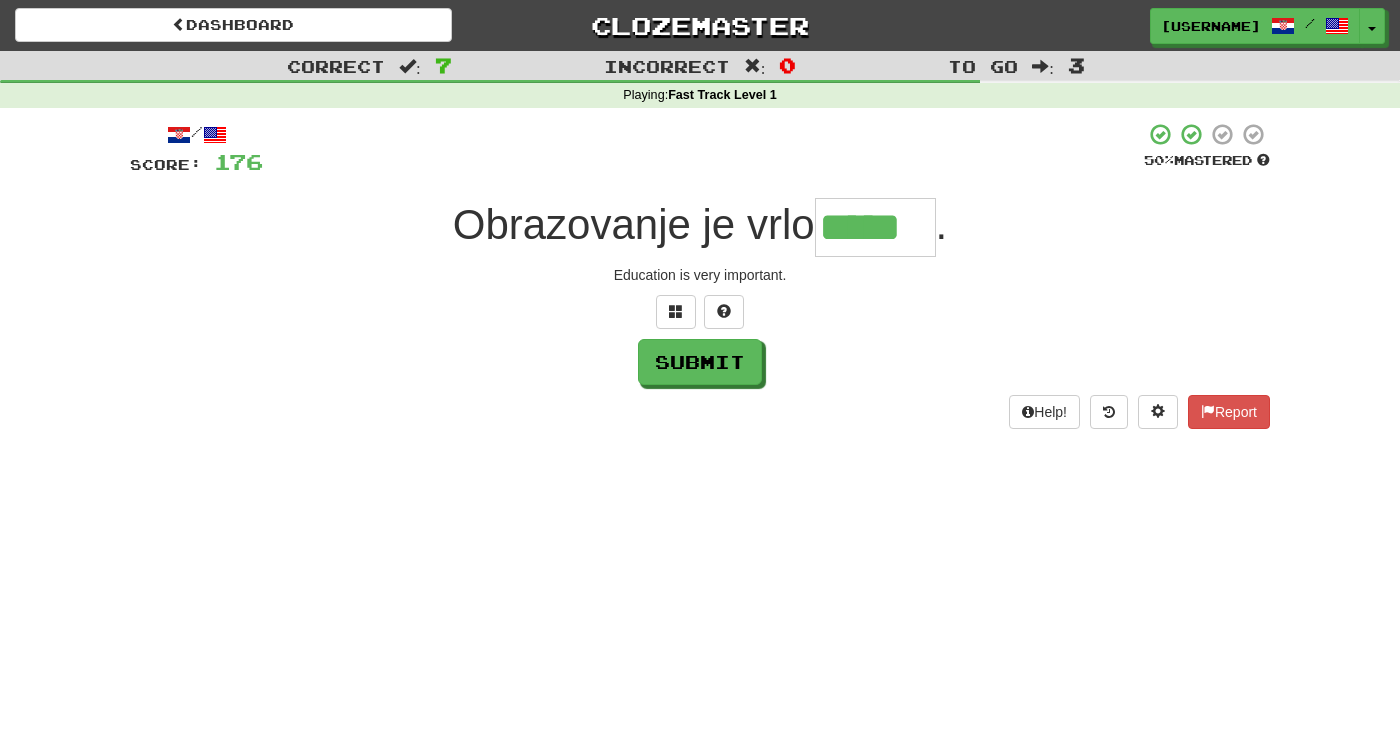 type on "*****" 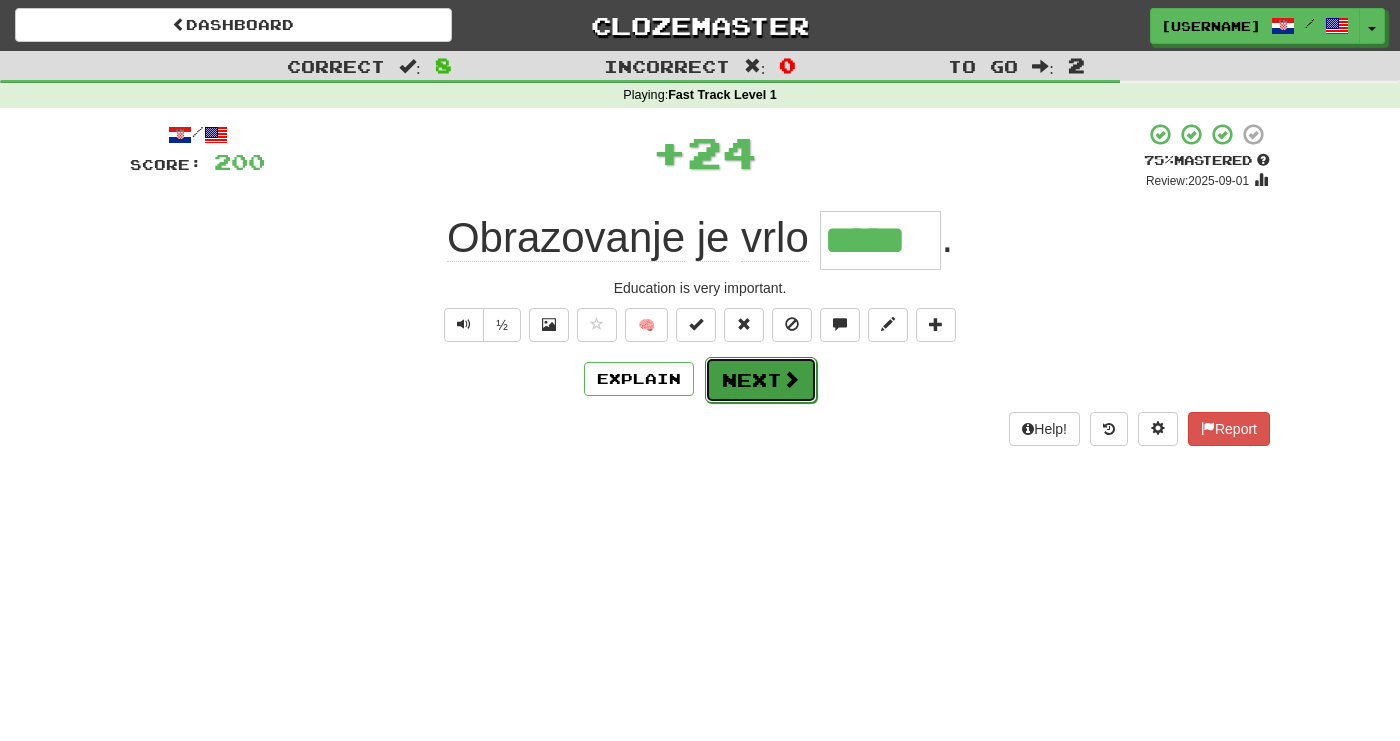 click on "Next" at bounding box center (761, 380) 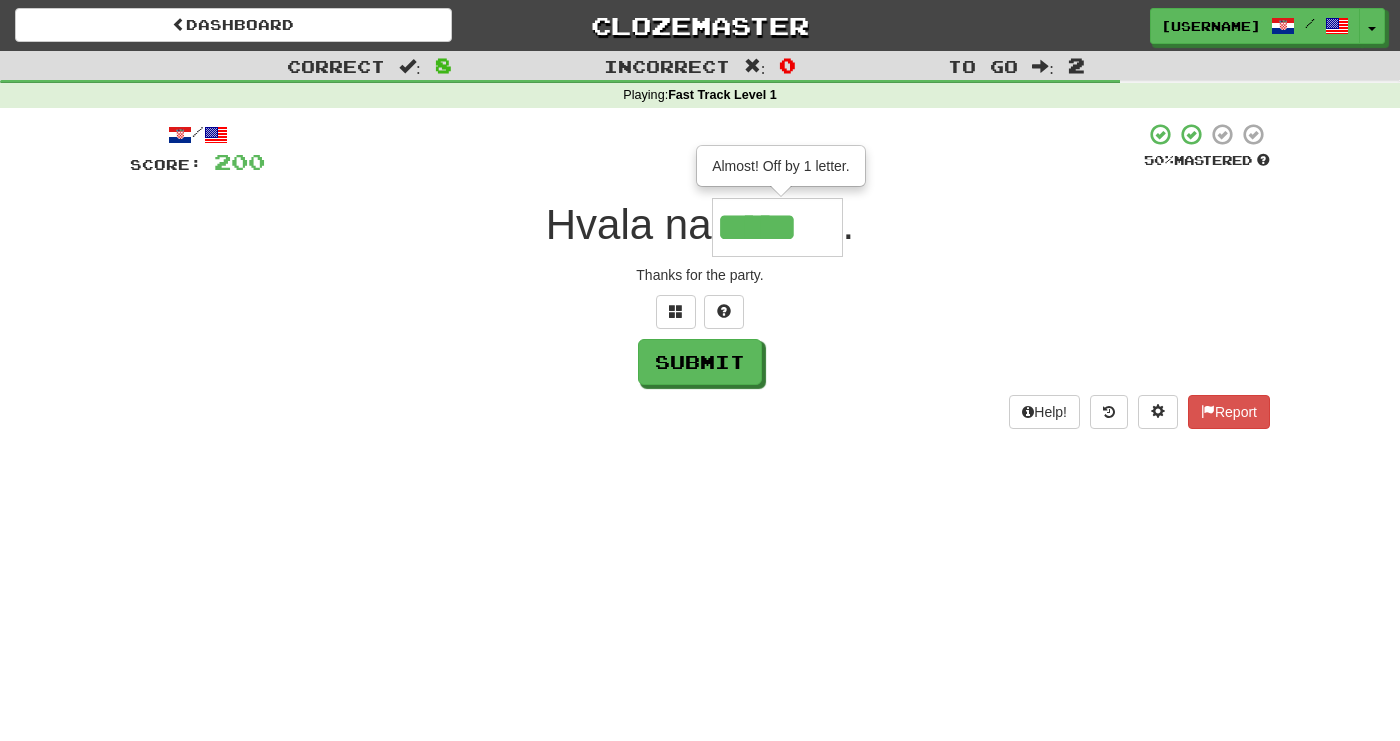 scroll, scrollTop: 0, scrollLeft: 0, axis: both 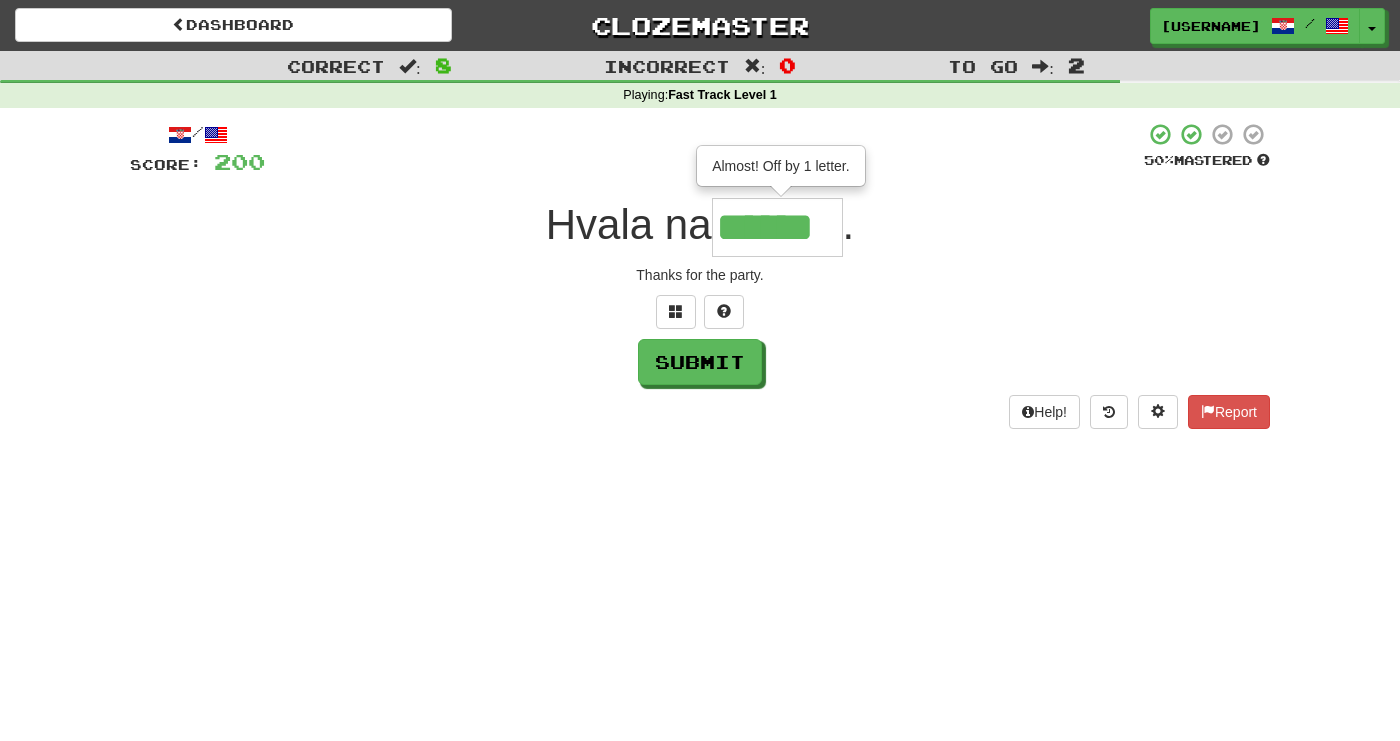 type on "******" 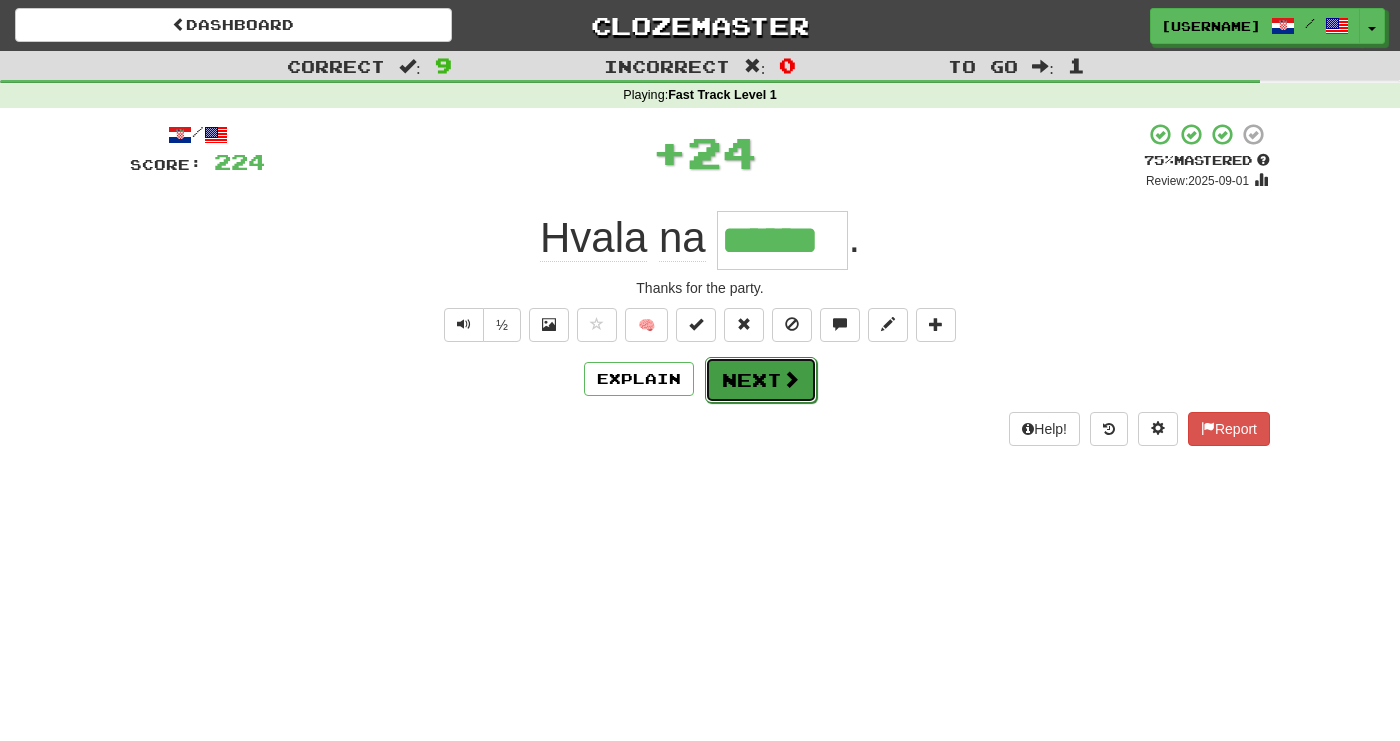 click on "Next" at bounding box center [761, 380] 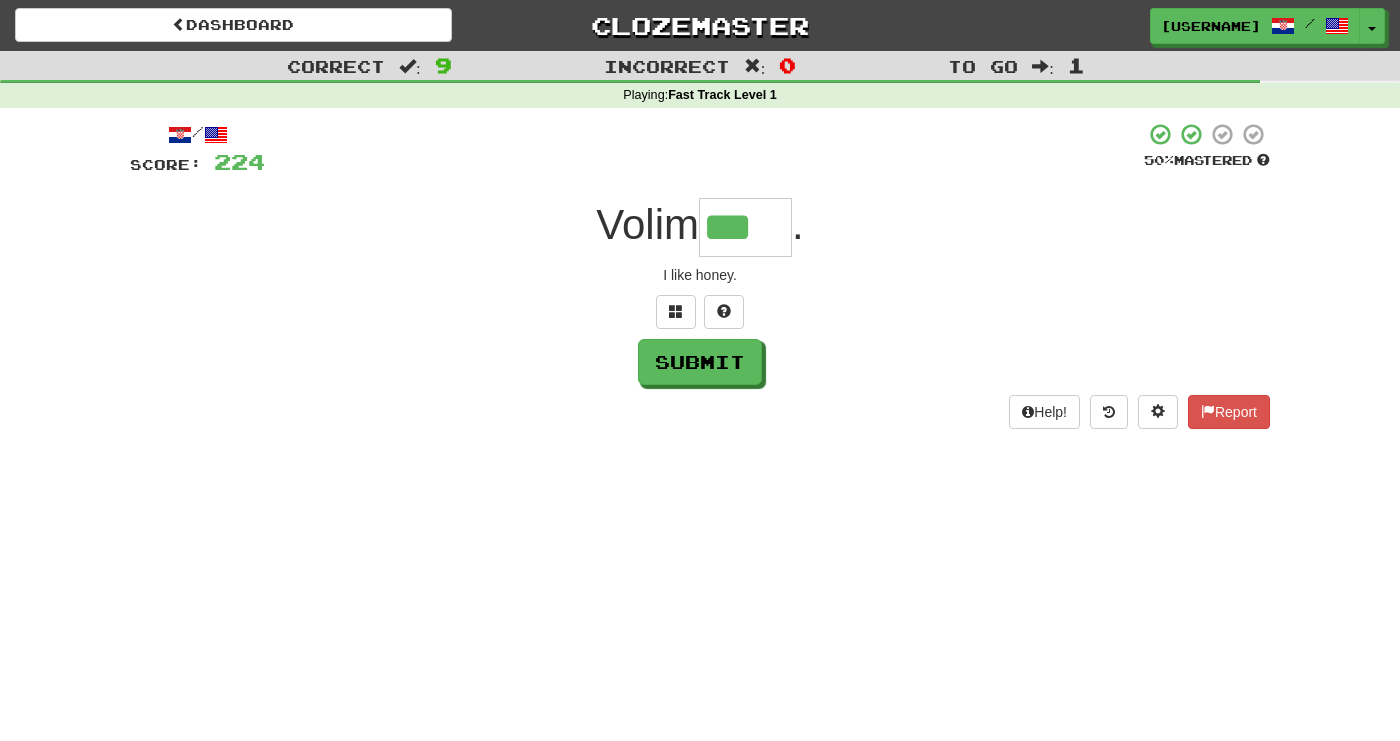 type on "***" 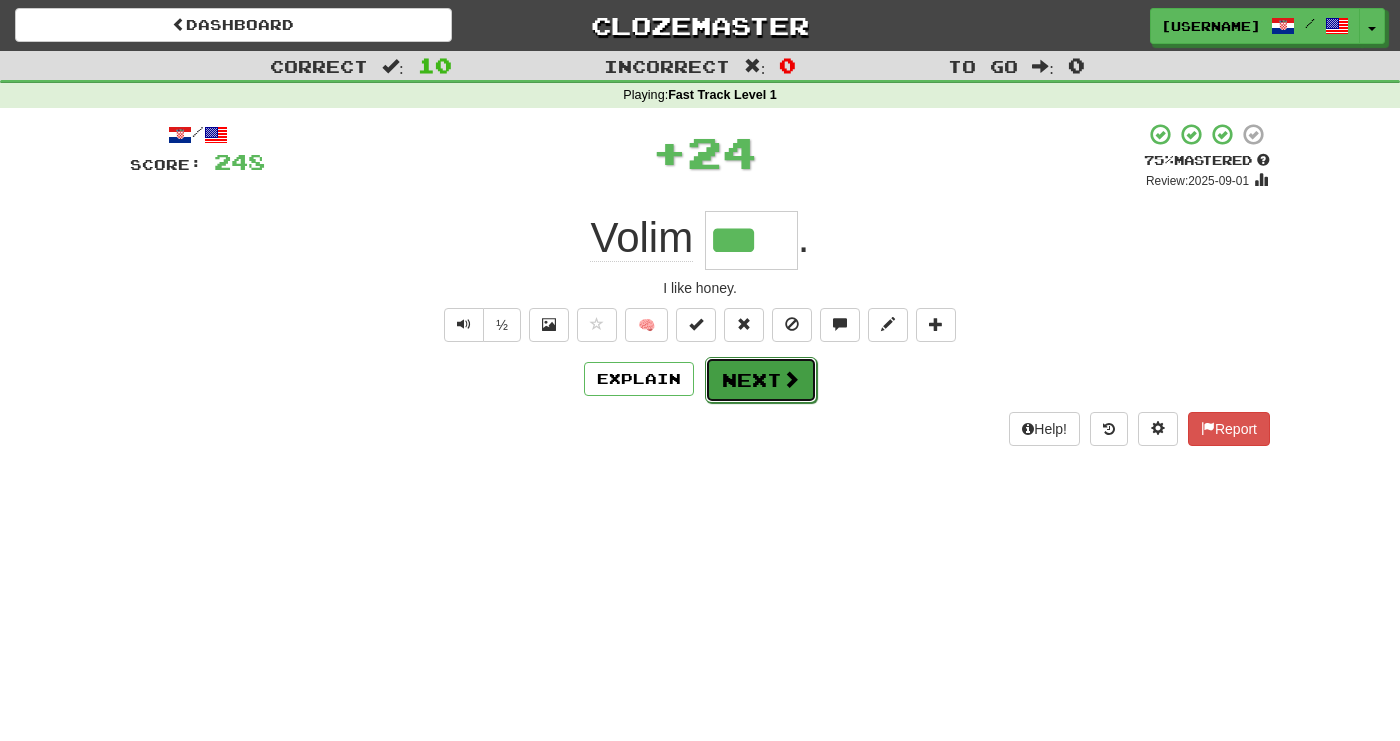 click on "Next" at bounding box center [761, 380] 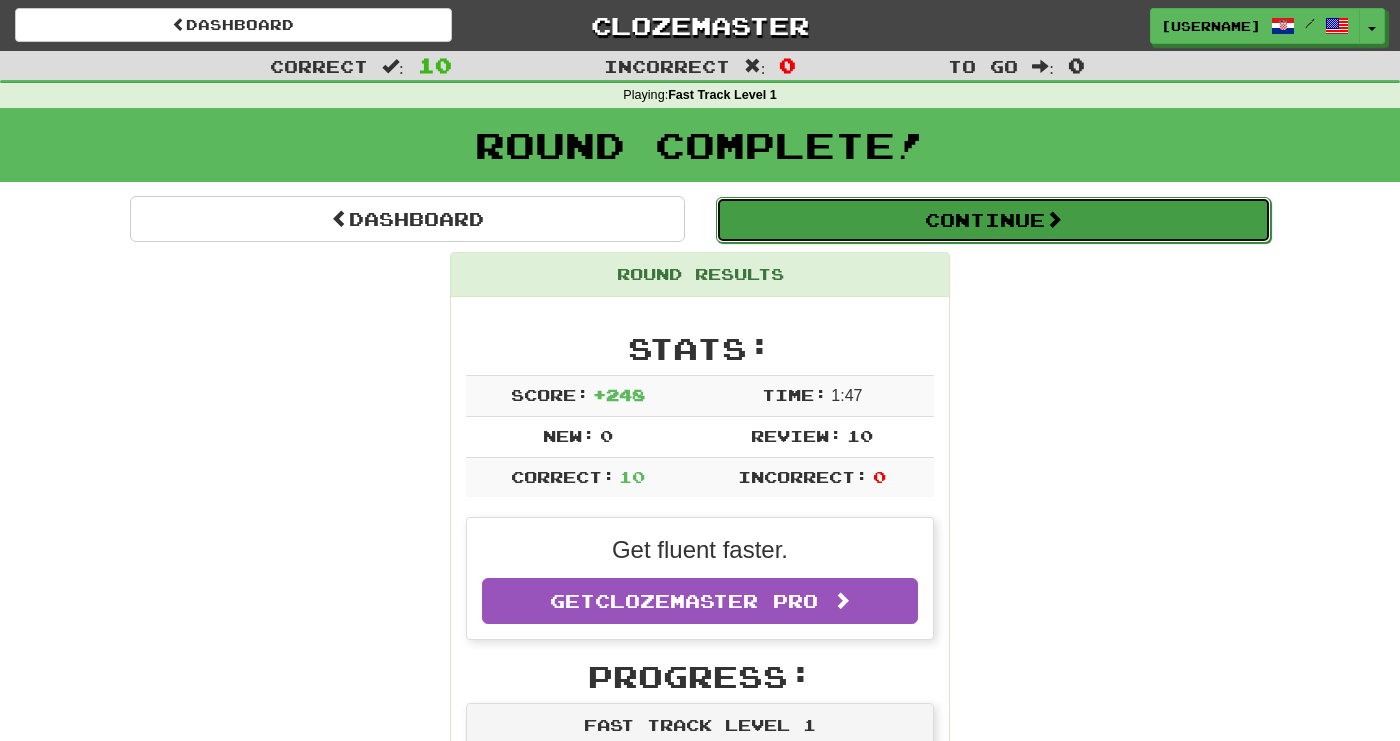 click on "Continue" at bounding box center [993, 220] 